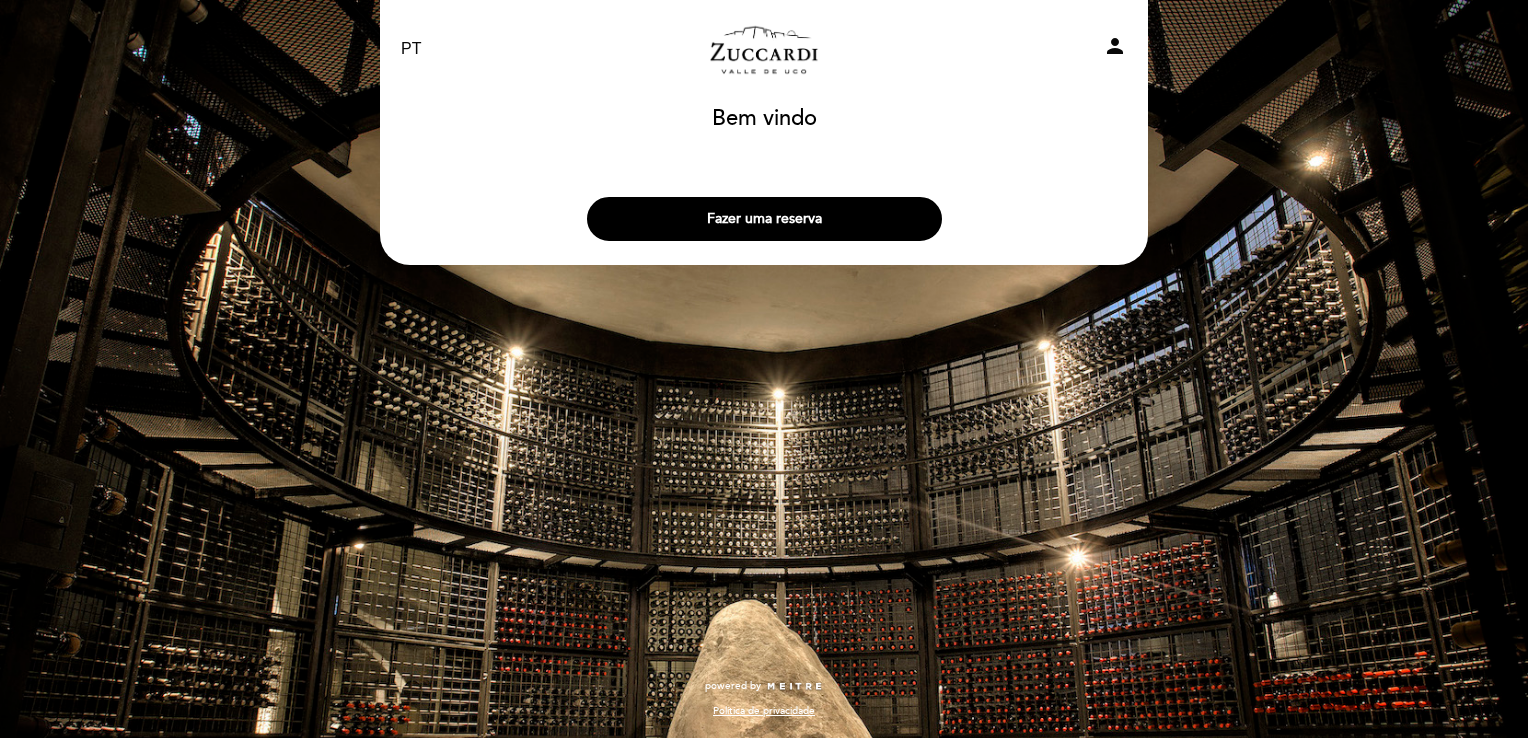 select on "pt" 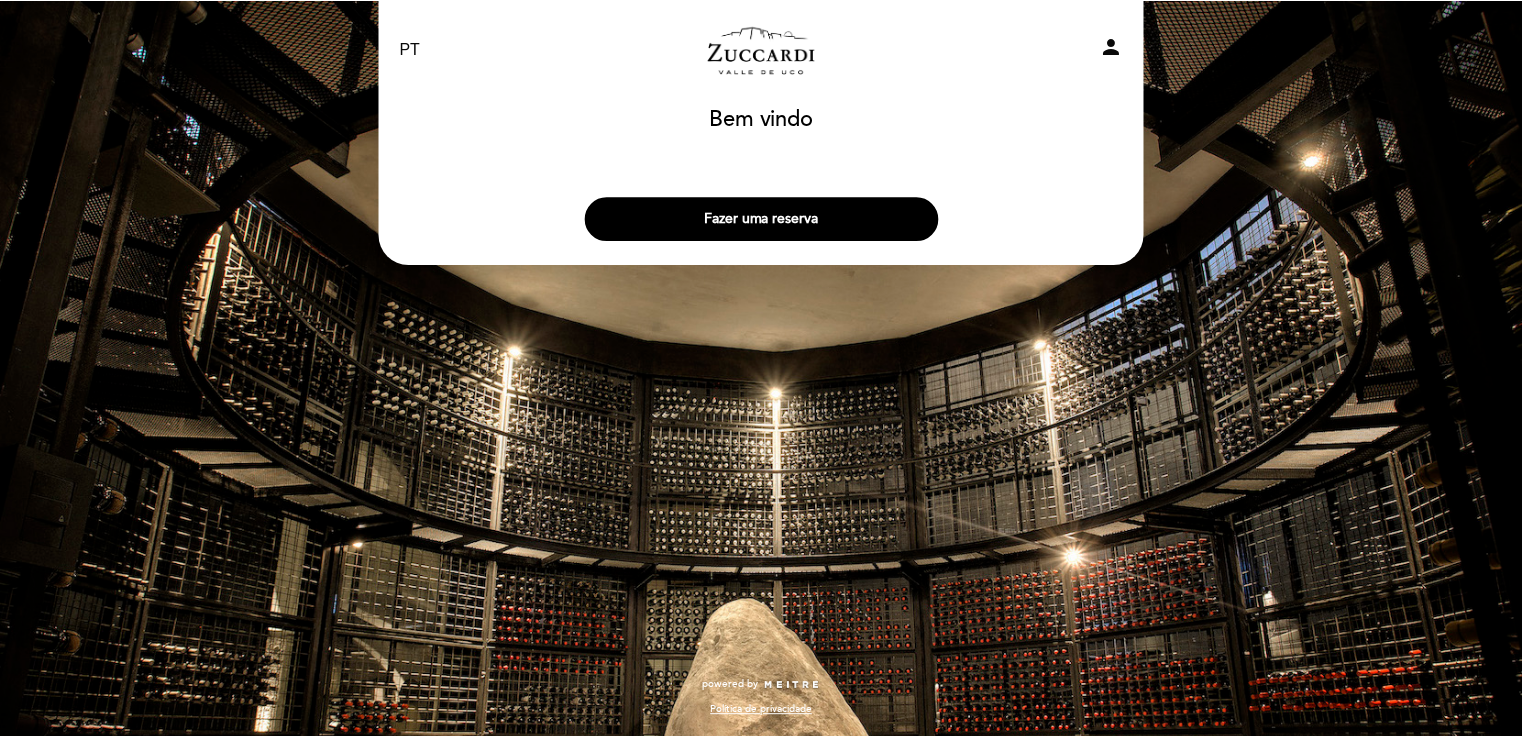 scroll, scrollTop: 0, scrollLeft: 0, axis: both 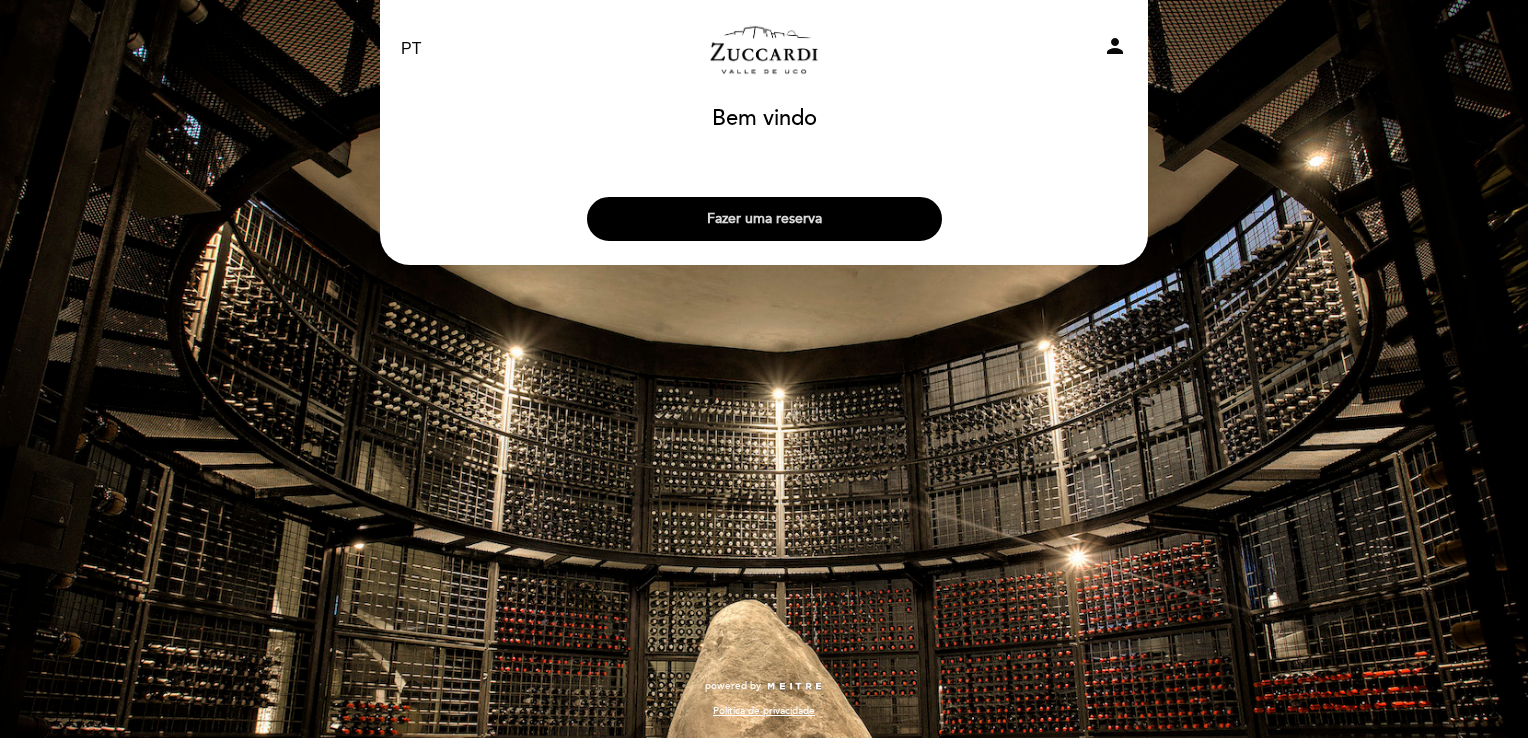 click on "Fazer uma reserva" at bounding box center (764, 219) 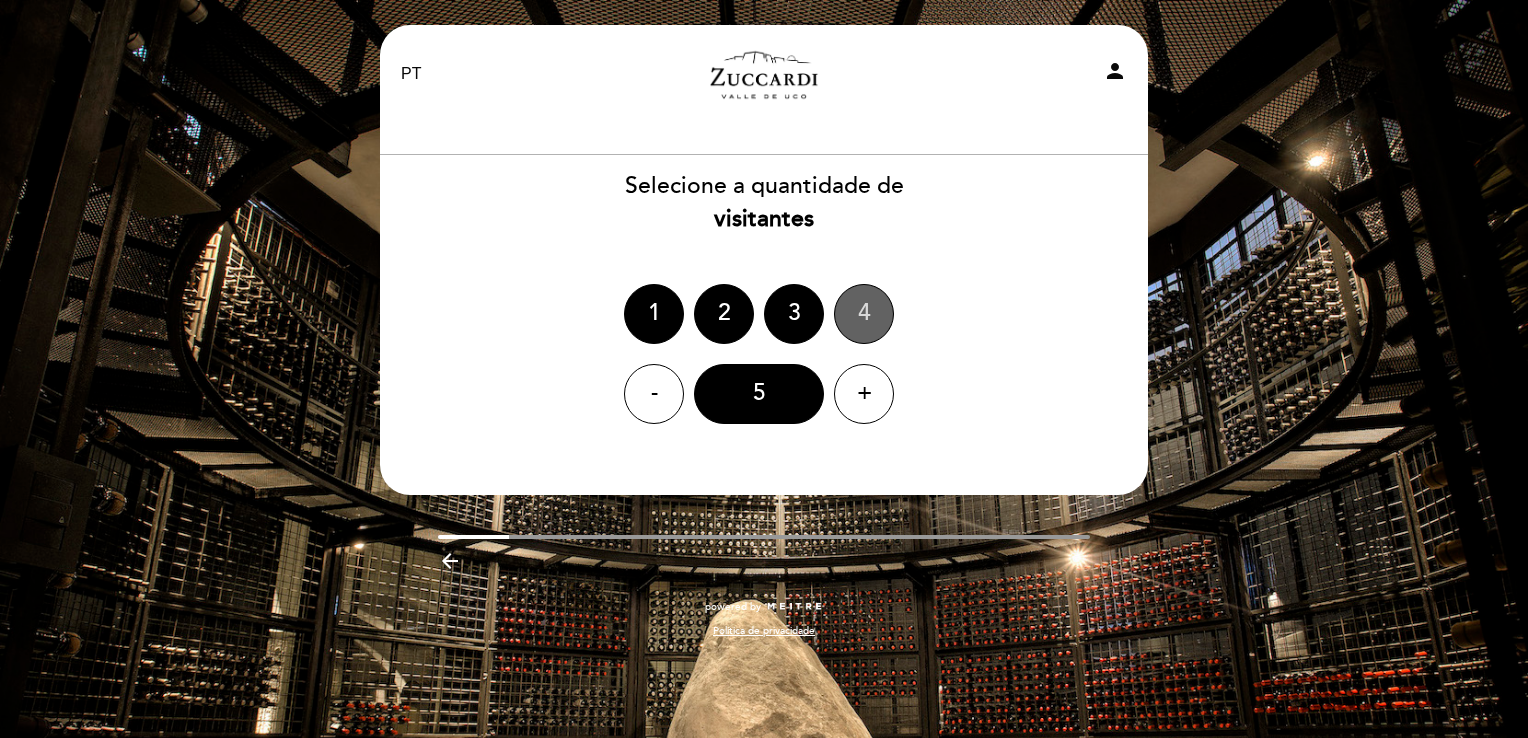 click on "4" at bounding box center (864, 314) 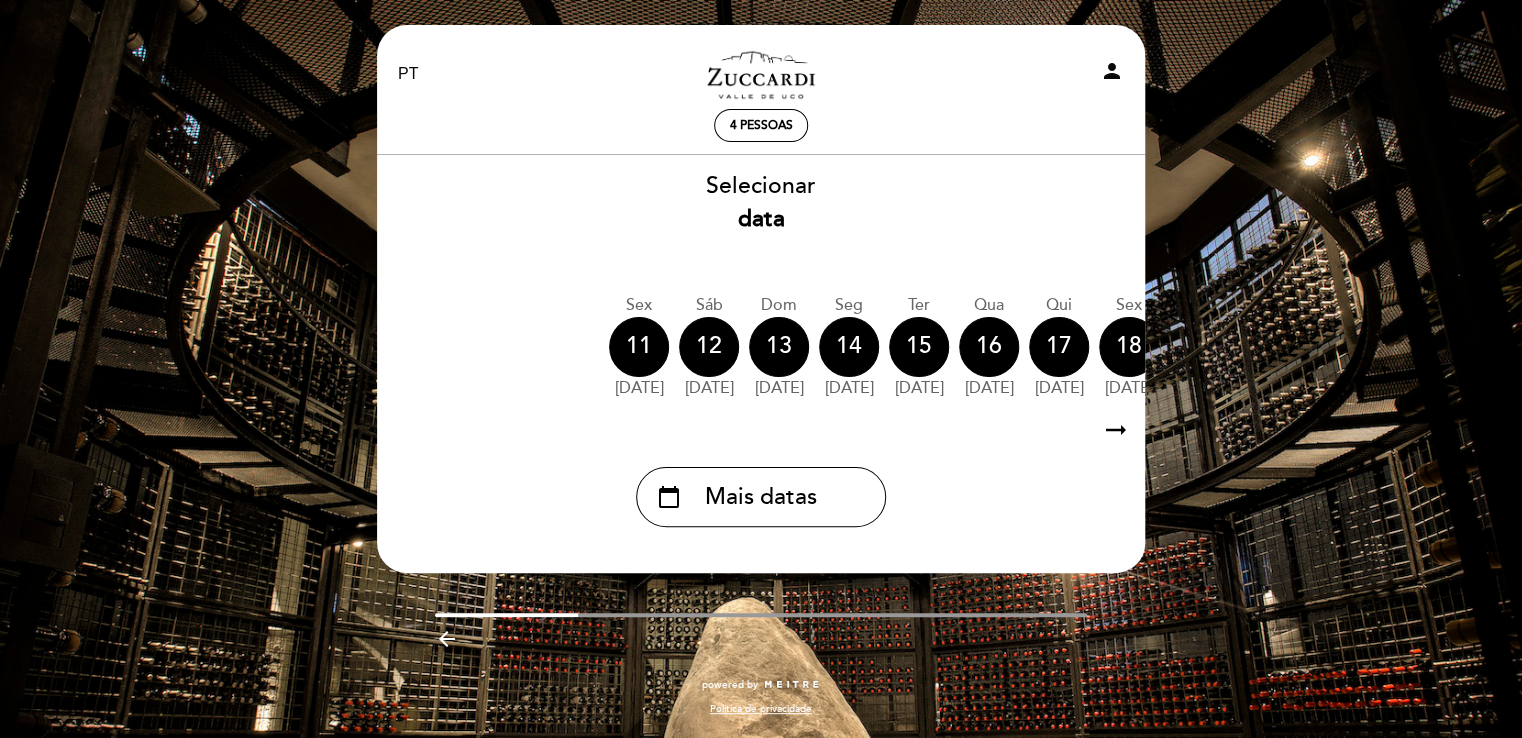 click on "arrow_right_alt" at bounding box center (1116, 430) 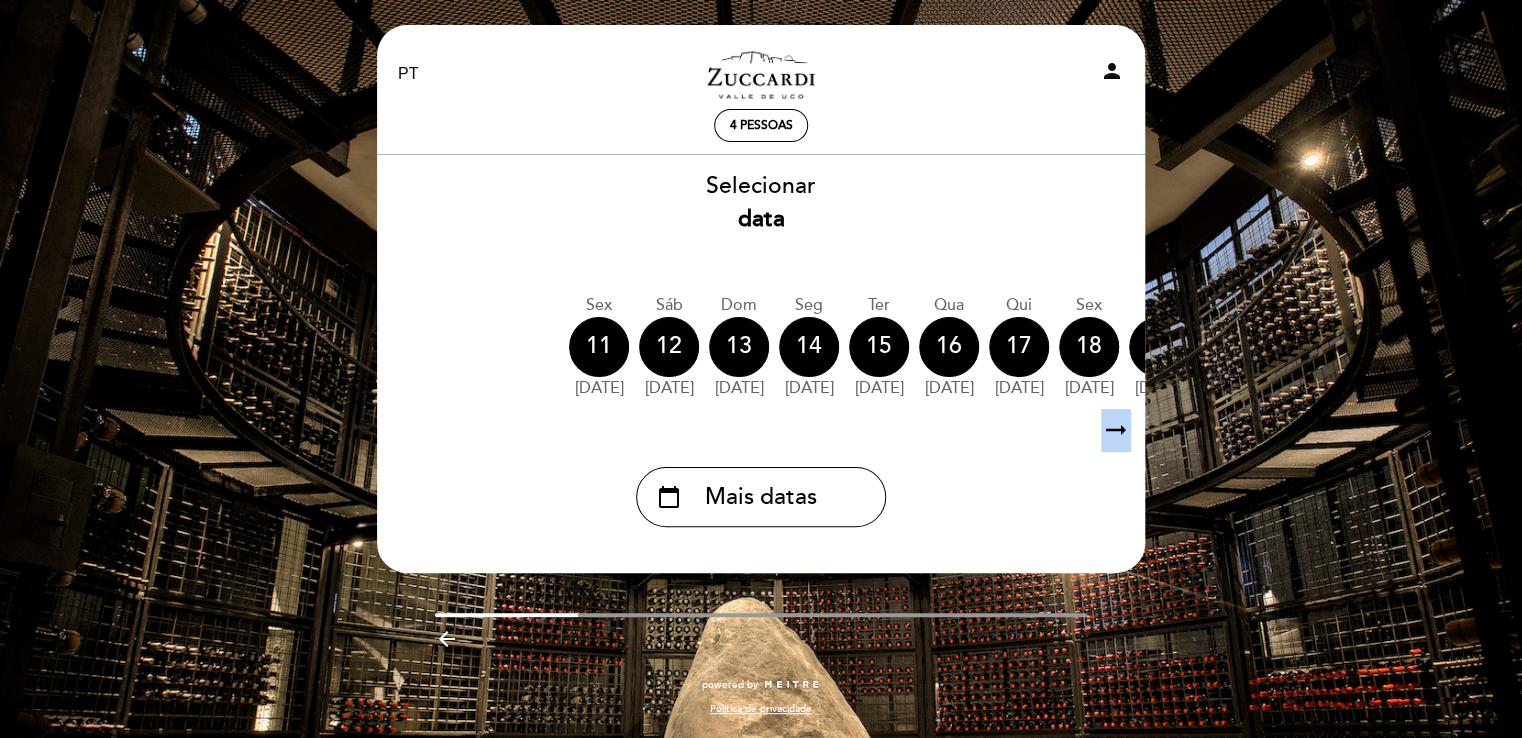 click on "arrow_right_alt" at bounding box center [1116, 430] 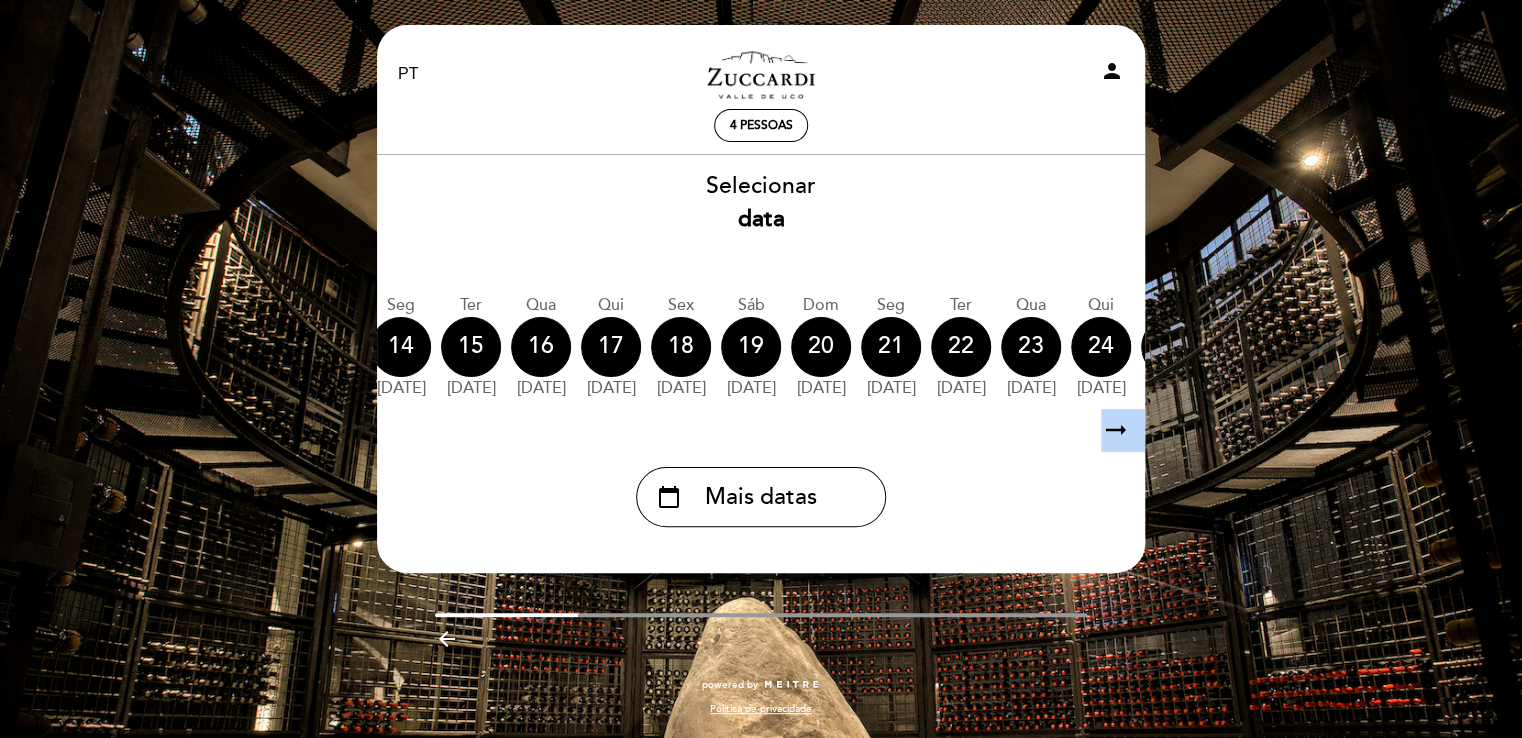 click on "arrow_right_alt" at bounding box center [1116, 430] 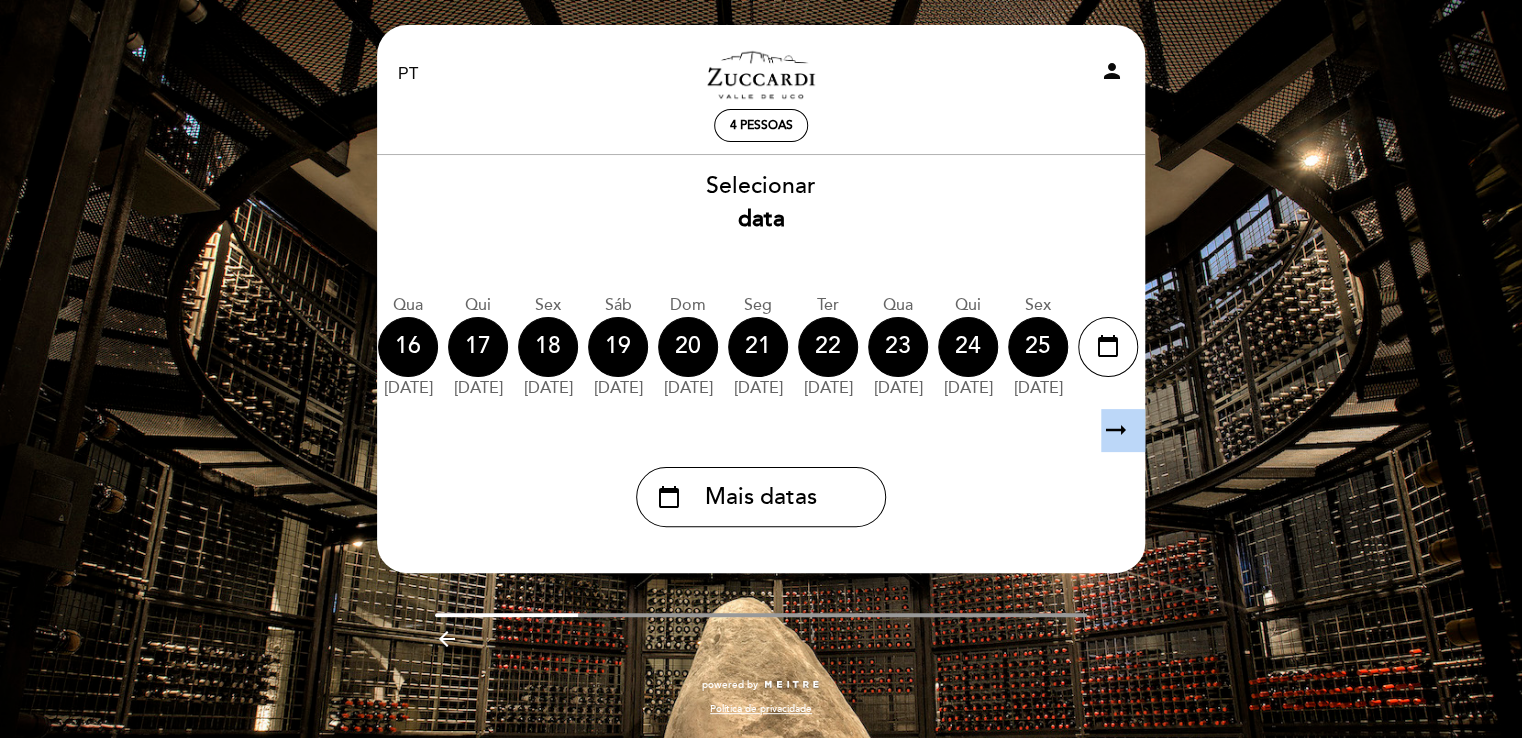click on "arrow_right_alt" at bounding box center (1116, 430) 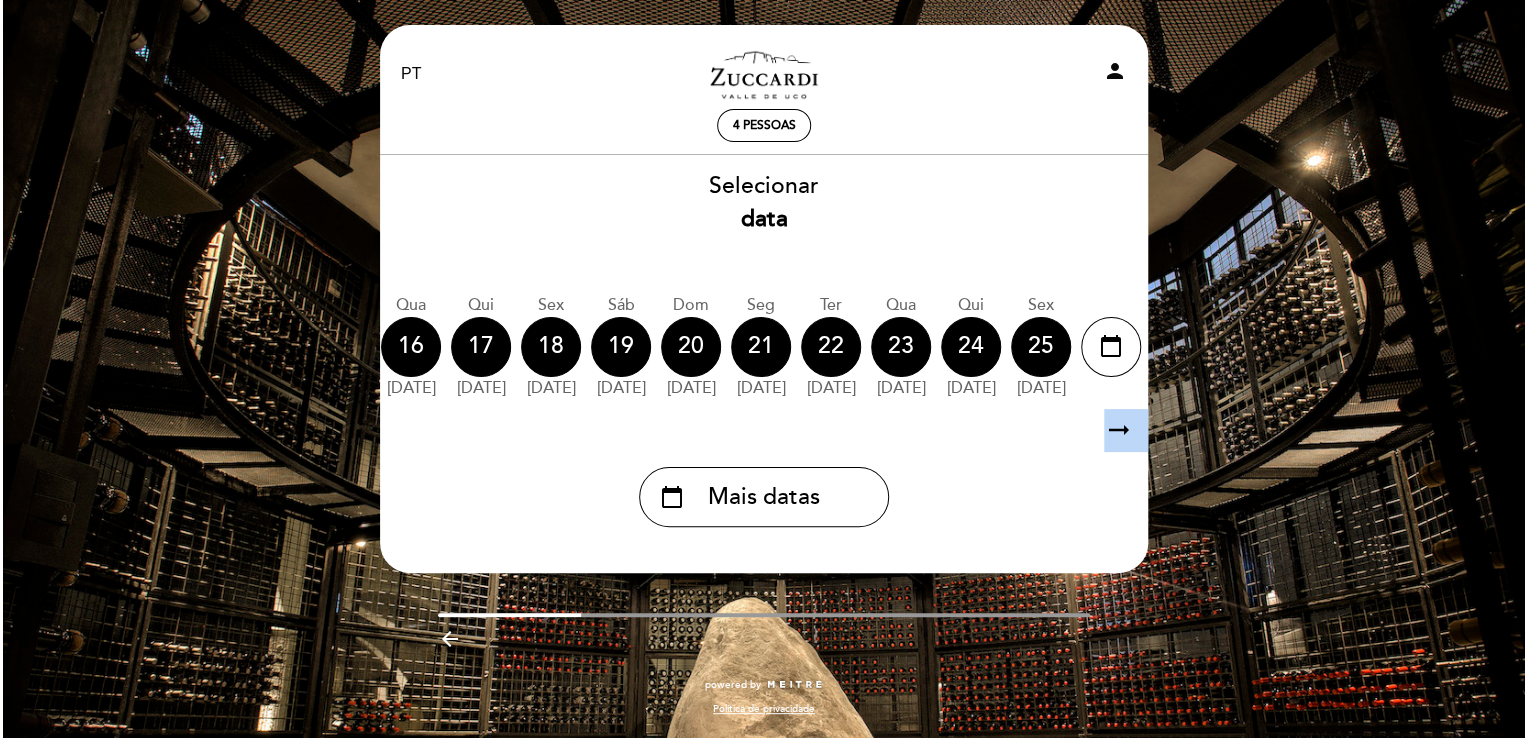 scroll, scrollTop: 0, scrollLeft: 583, axis: horizontal 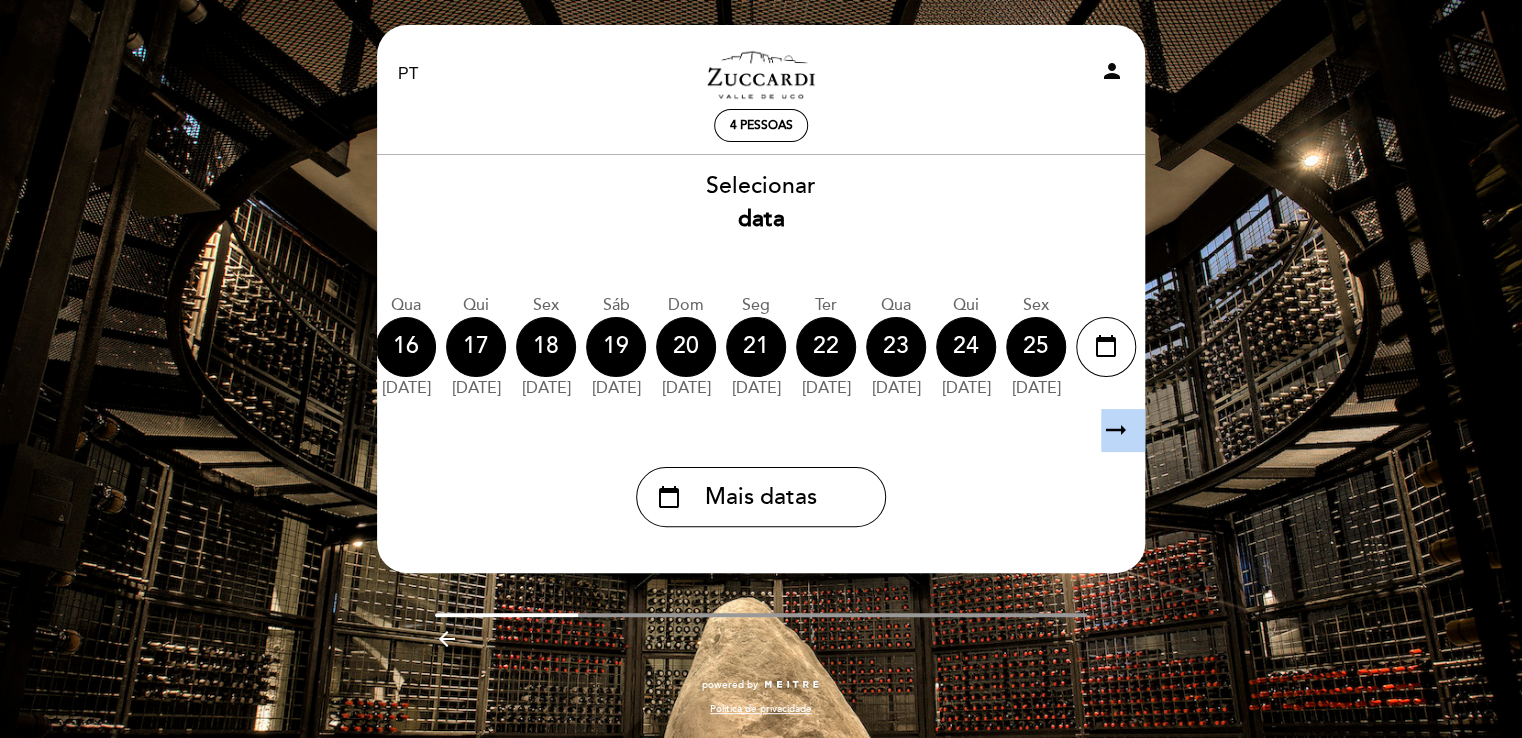 click on "arrow_right_alt" at bounding box center (1116, 430) 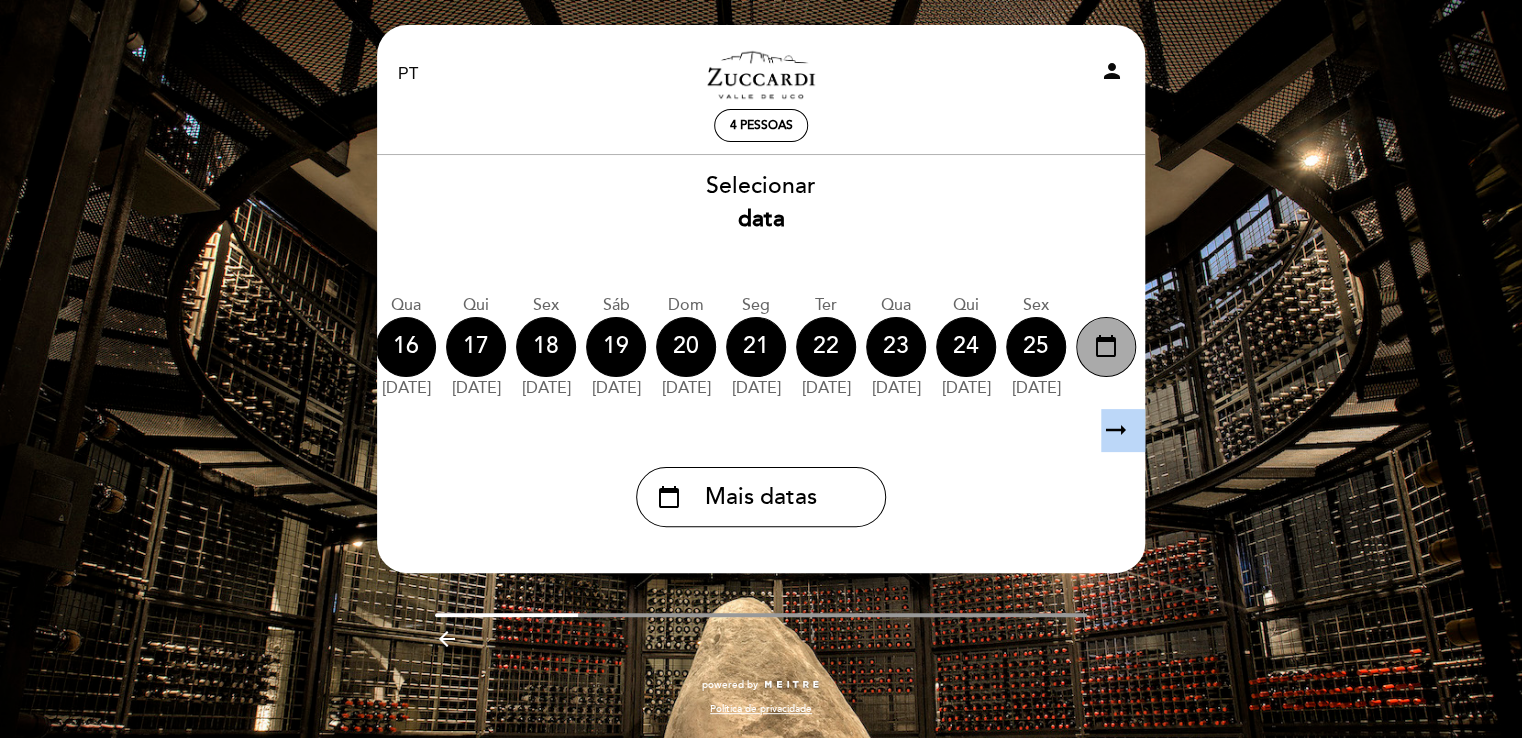 click on "calendar_today" at bounding box center [1106, 346] 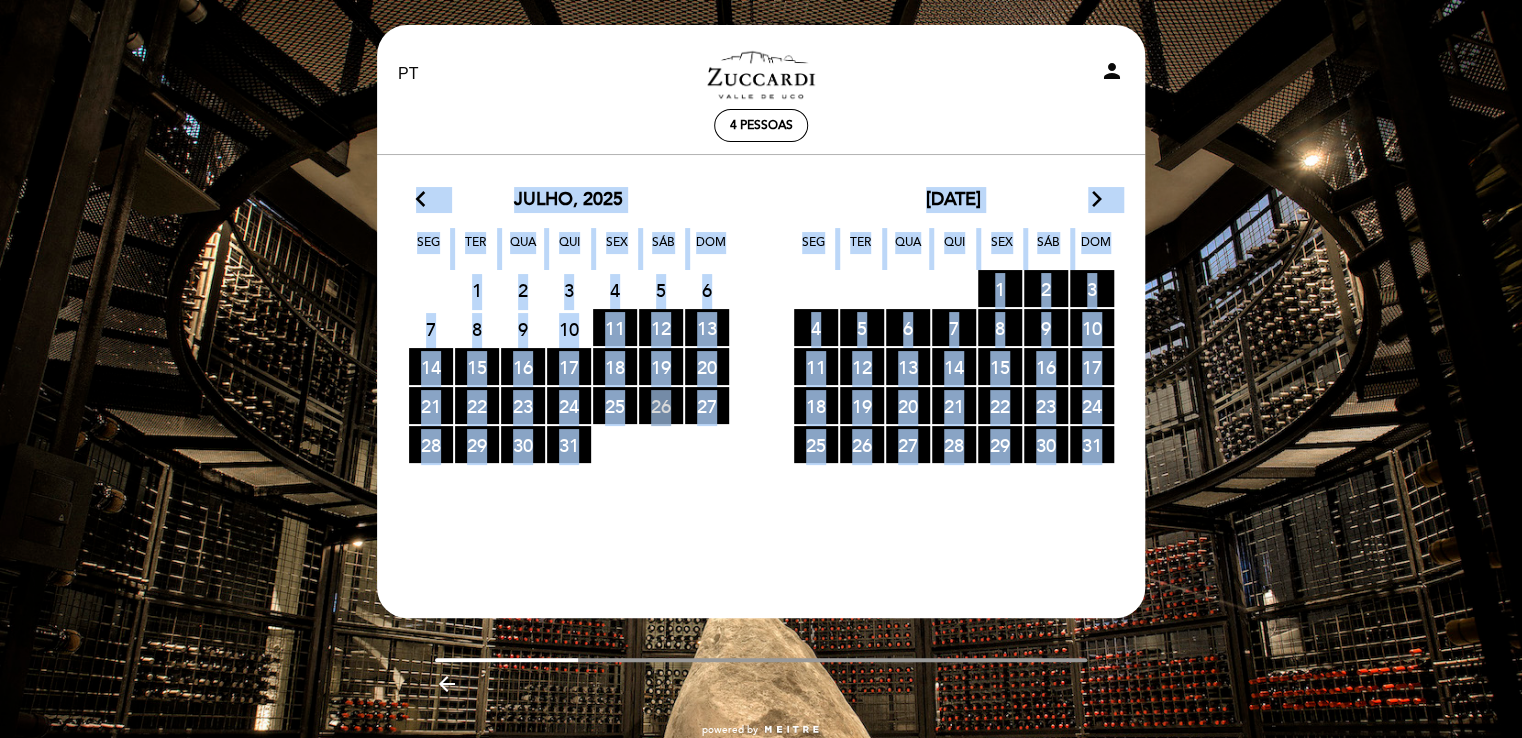 click on "26
RESERVAS DISPONÍVEIS" at bounding box center (661, 405) 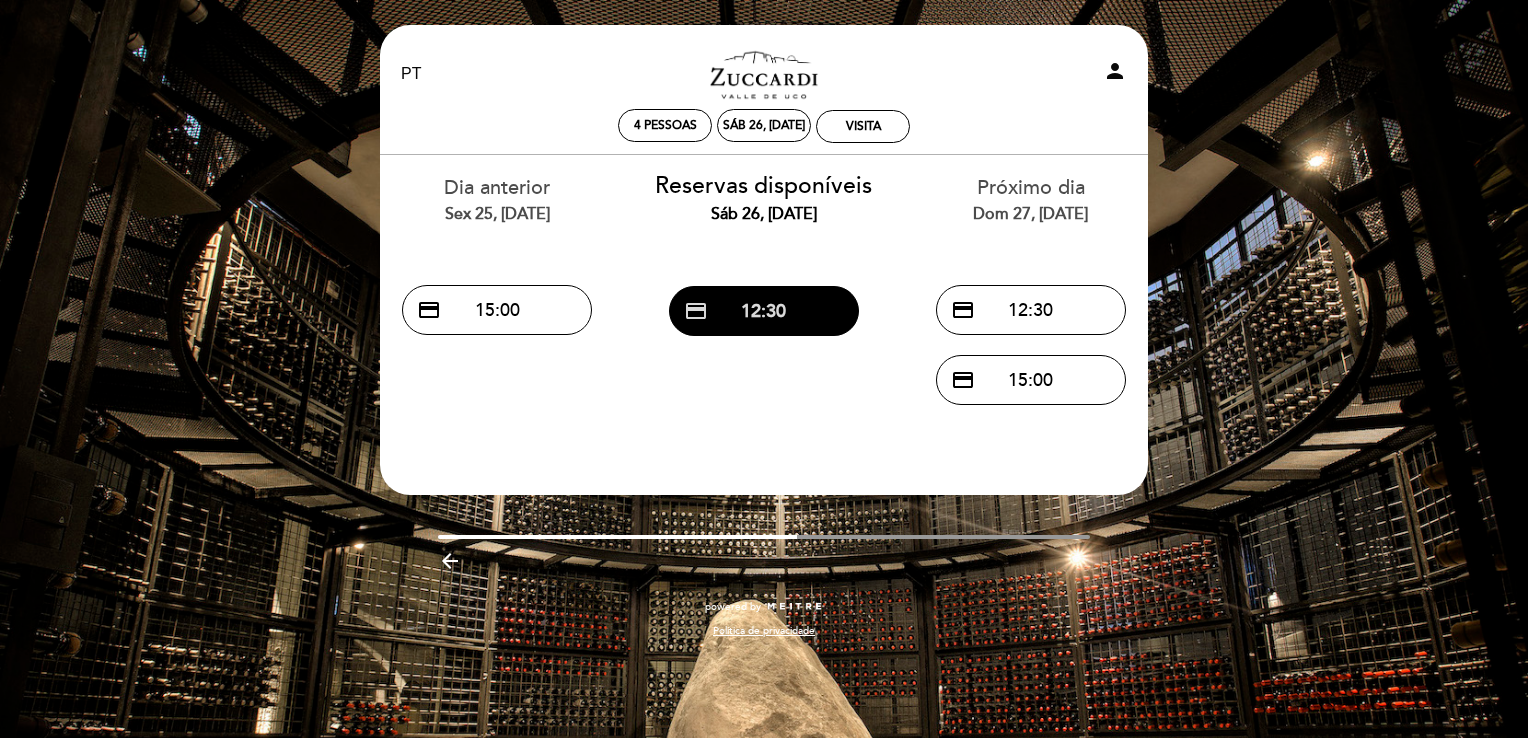 drag, startPoint x: 1049, startPoint y: 314, endPoint x: 823, endPoint y: 315, distance: 226.00221 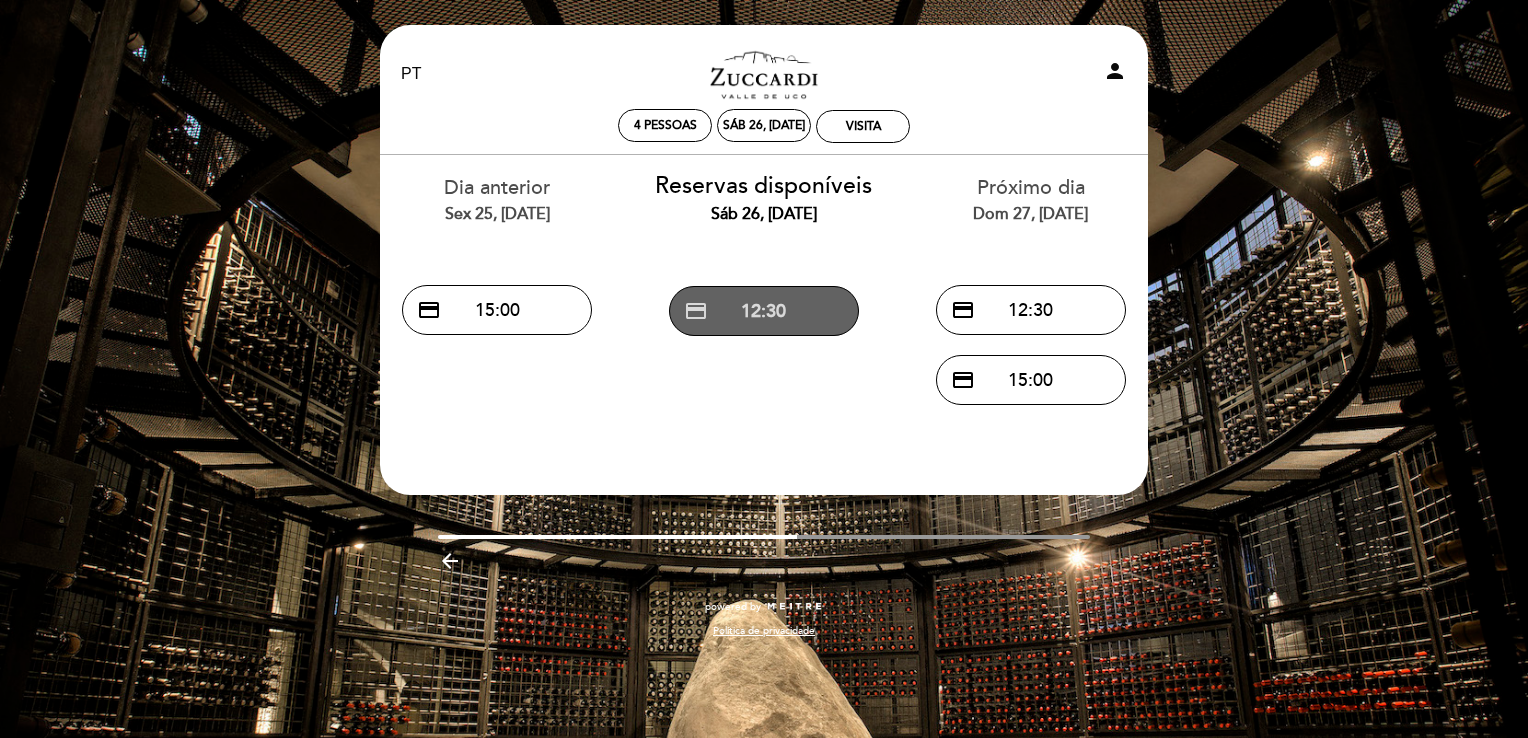 click on "credit_card
12:30" at bounding box center [764, 311] 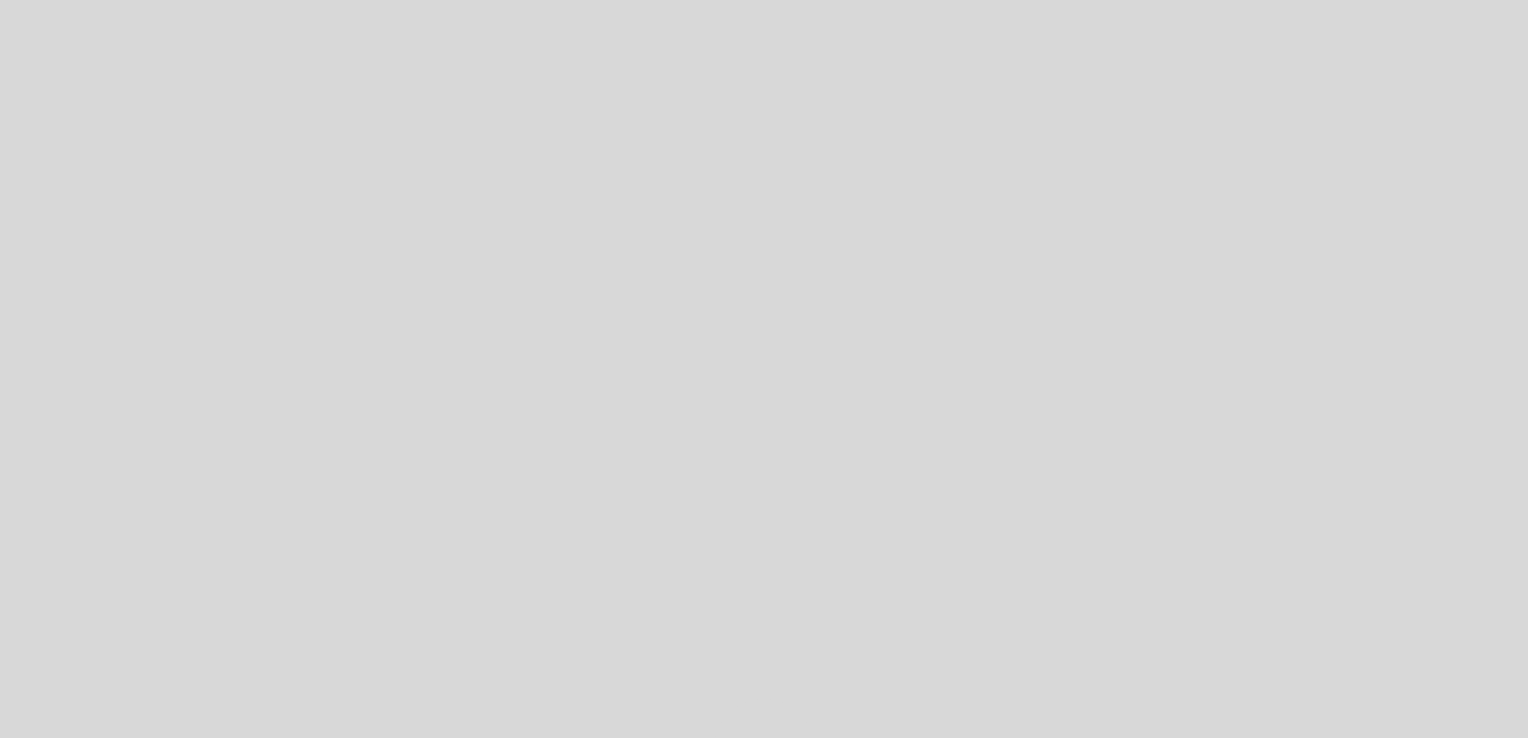 select on "pt" 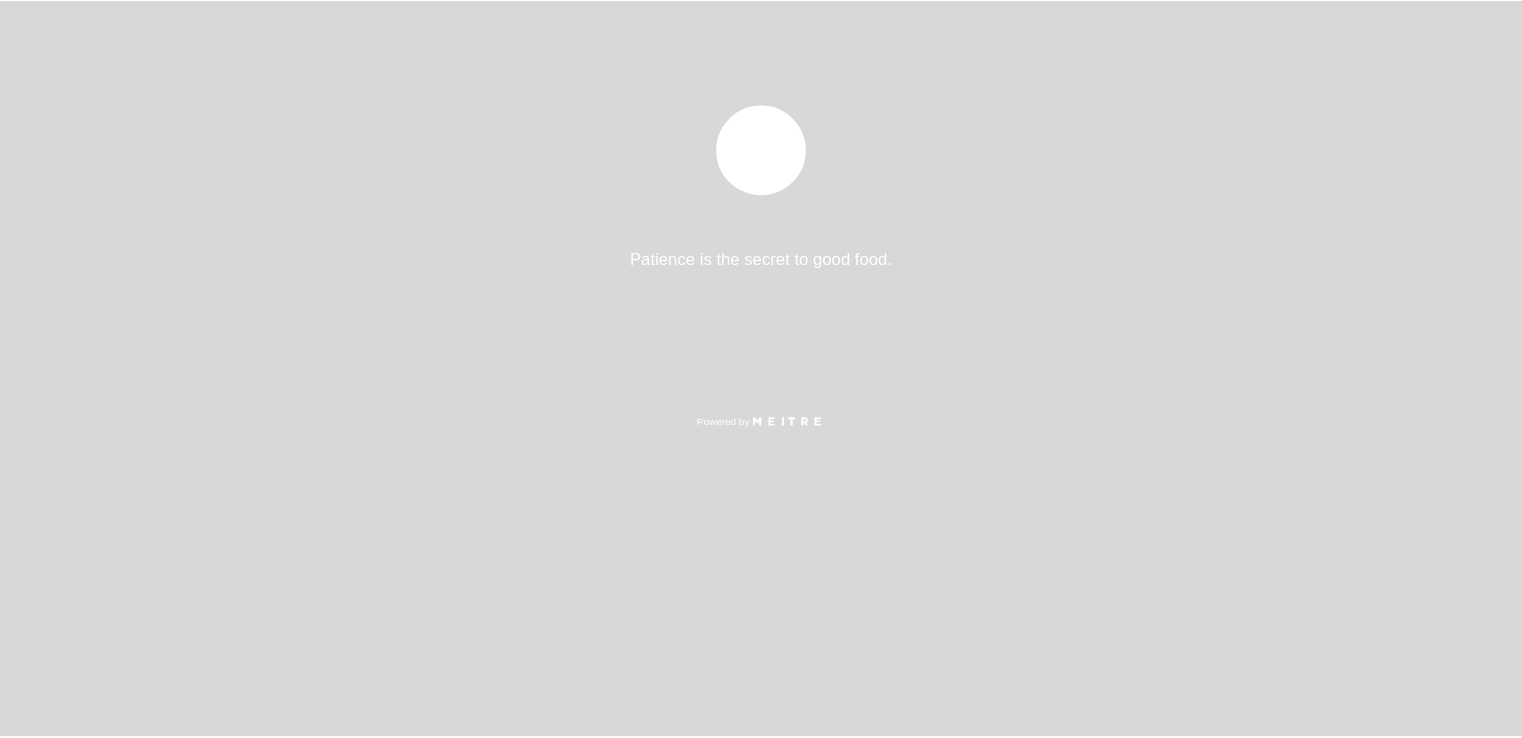 scroll, scrollTop: 0, scrollLeft: 0, axis: both 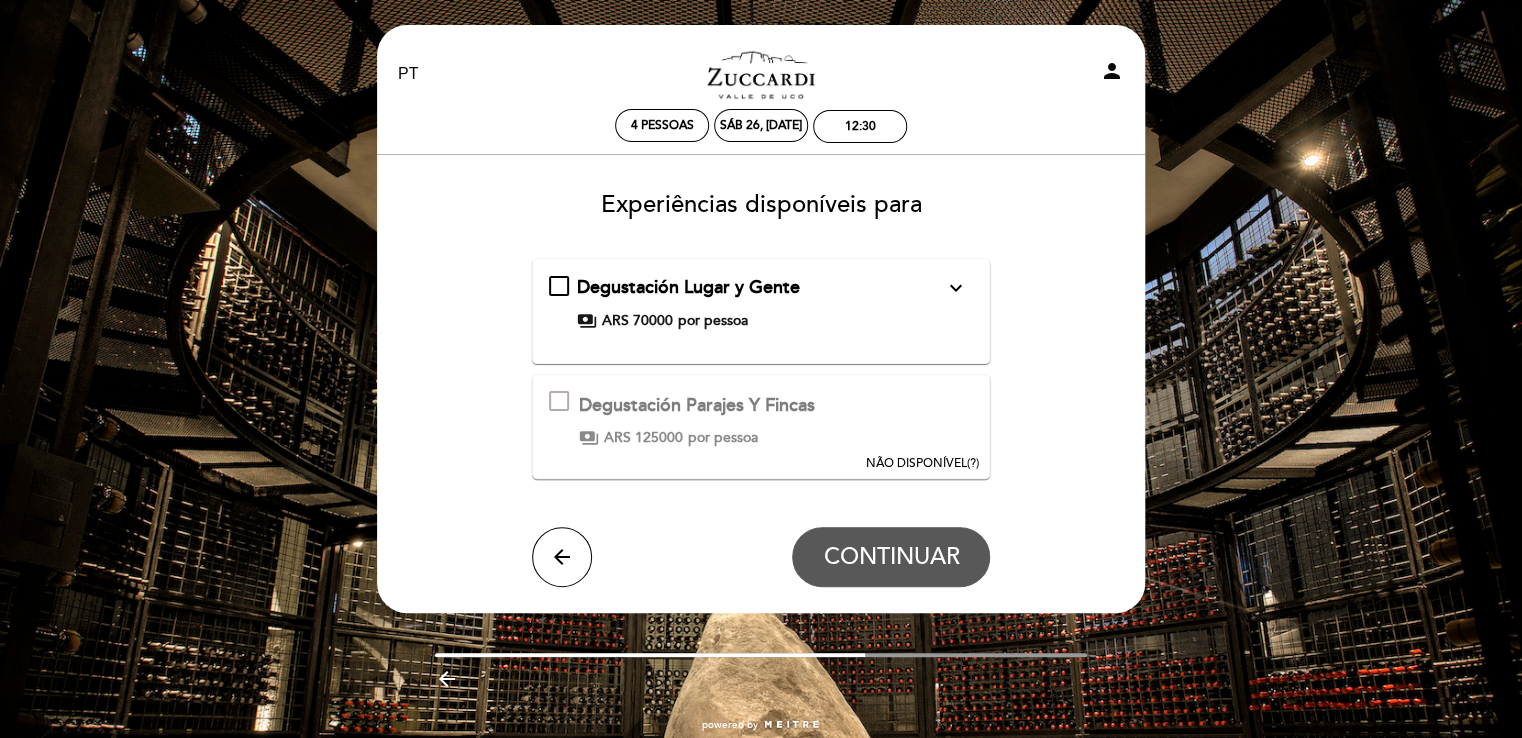 click on "expand_more" at bounding box center [955, 288] 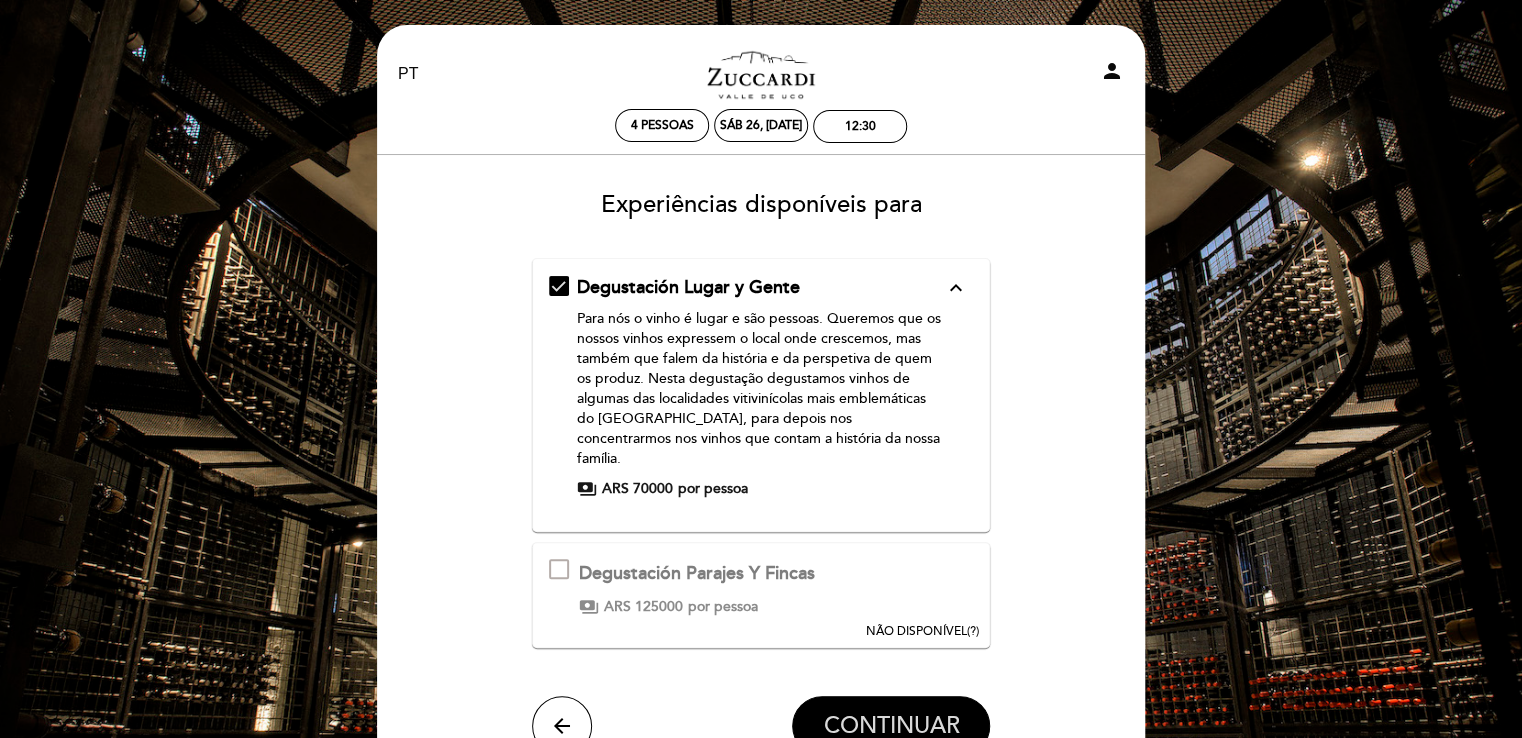 click on "CONTINUAR" at bounding box center (891, 726) 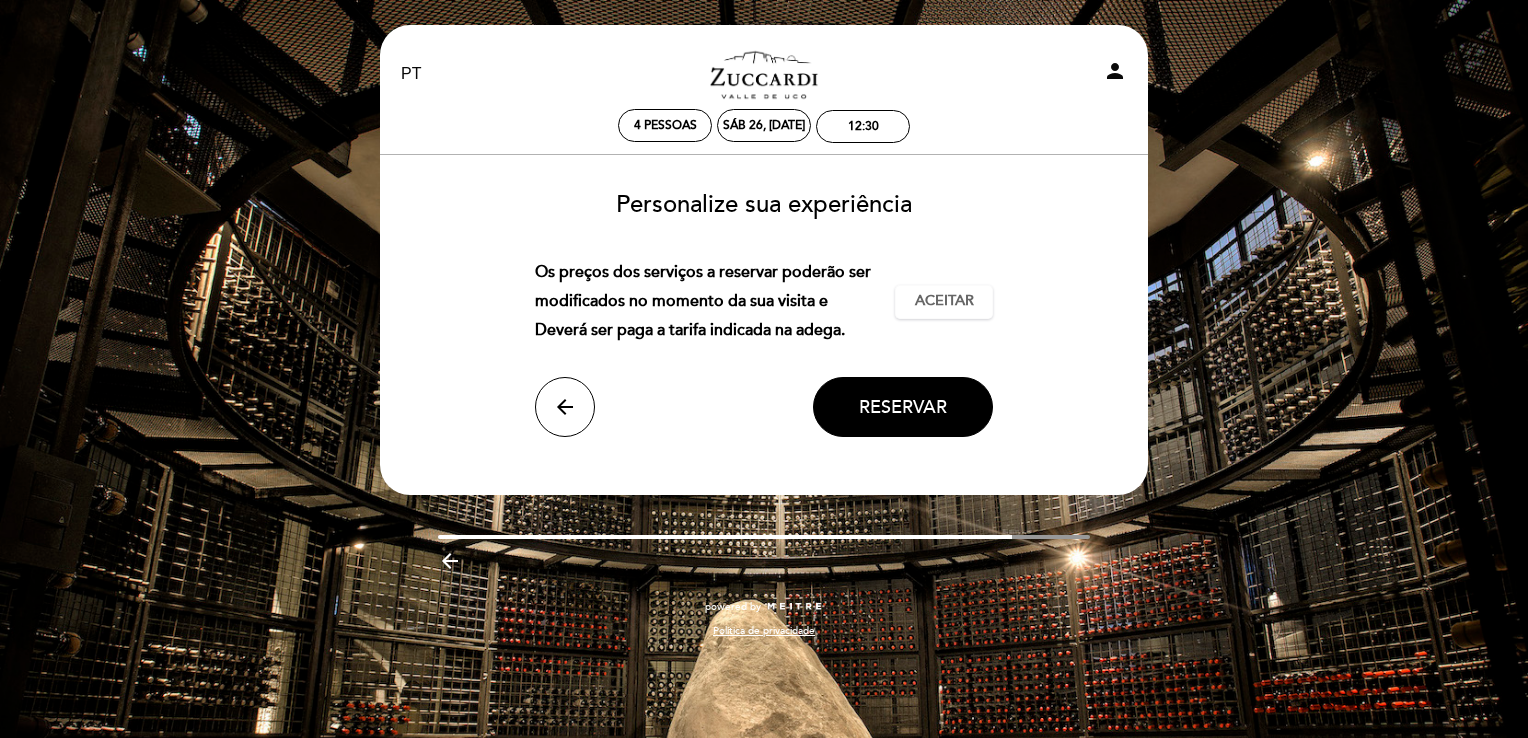 click on "arrow_backward" at bounding box center [450, 561] 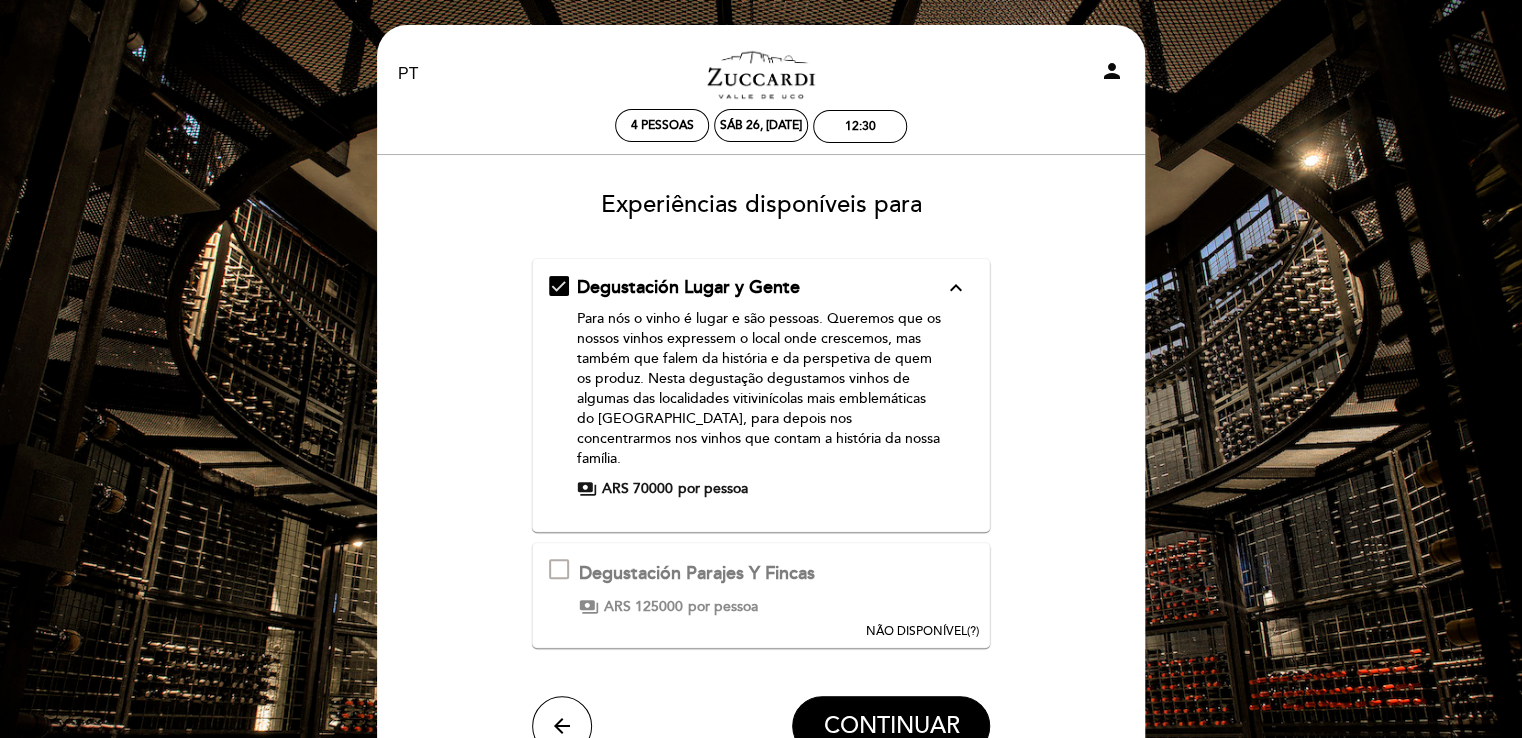 click on "Degustación Lugar y Gente
expand_less
Para nós o vinho é lugar e são pessoas. Queremos que os nossos vinhos expressem o local onde crescemos, mas também que falem da história e da perspetiva de quem os produz.
Nesta degustação degustamos vinhos de algumas das localidades vitivinícolas mais emblemáticas do Vale do Uco, para depois nos concentrarmos nos vinhos que contam a história da nossa família.
payments
ARS 70000
por pessoa
Degustación Parajes Y Fincas
Esta experiência não está disponível para a data selecionada.
Em cada um dos nossos vinhos da quinta, todas as uvas provêm de uma única vinha. Procuramos que o vinho expresse fielmente a singularidade de cada um deles." at bounding box center [761, 506] 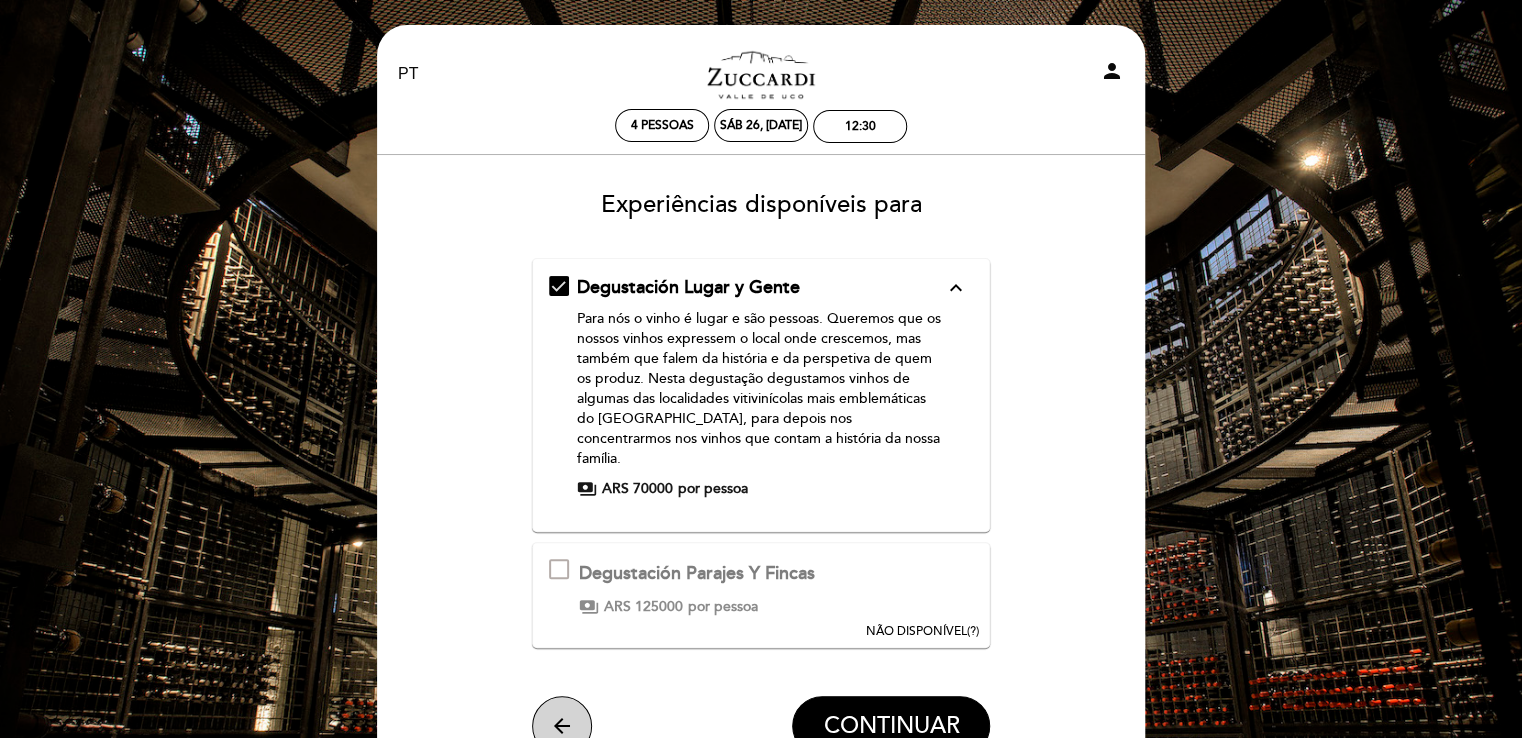 click on "arrow_back" at bounding box center (562, 726) 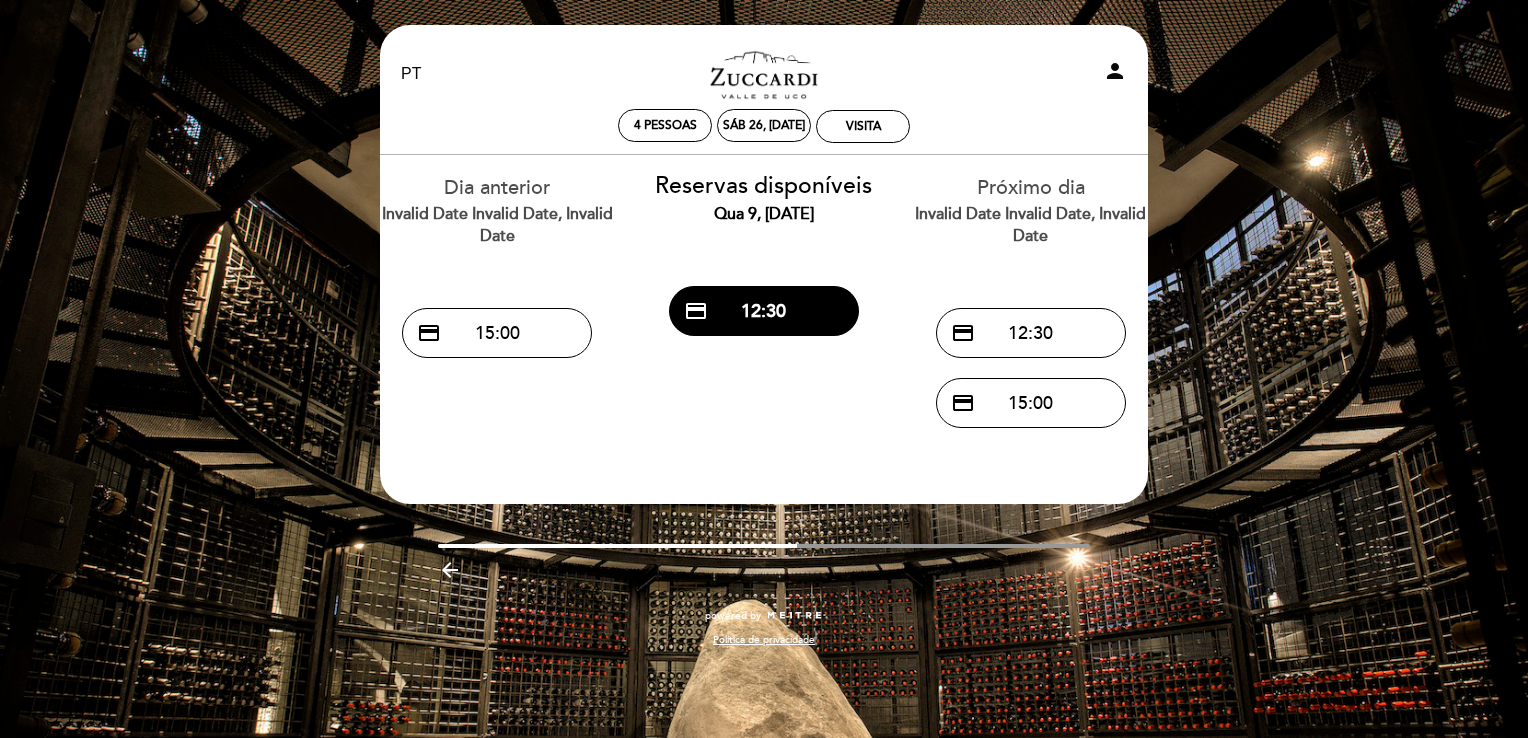 click on "arrow_backward" at bounding box center (450, 570) 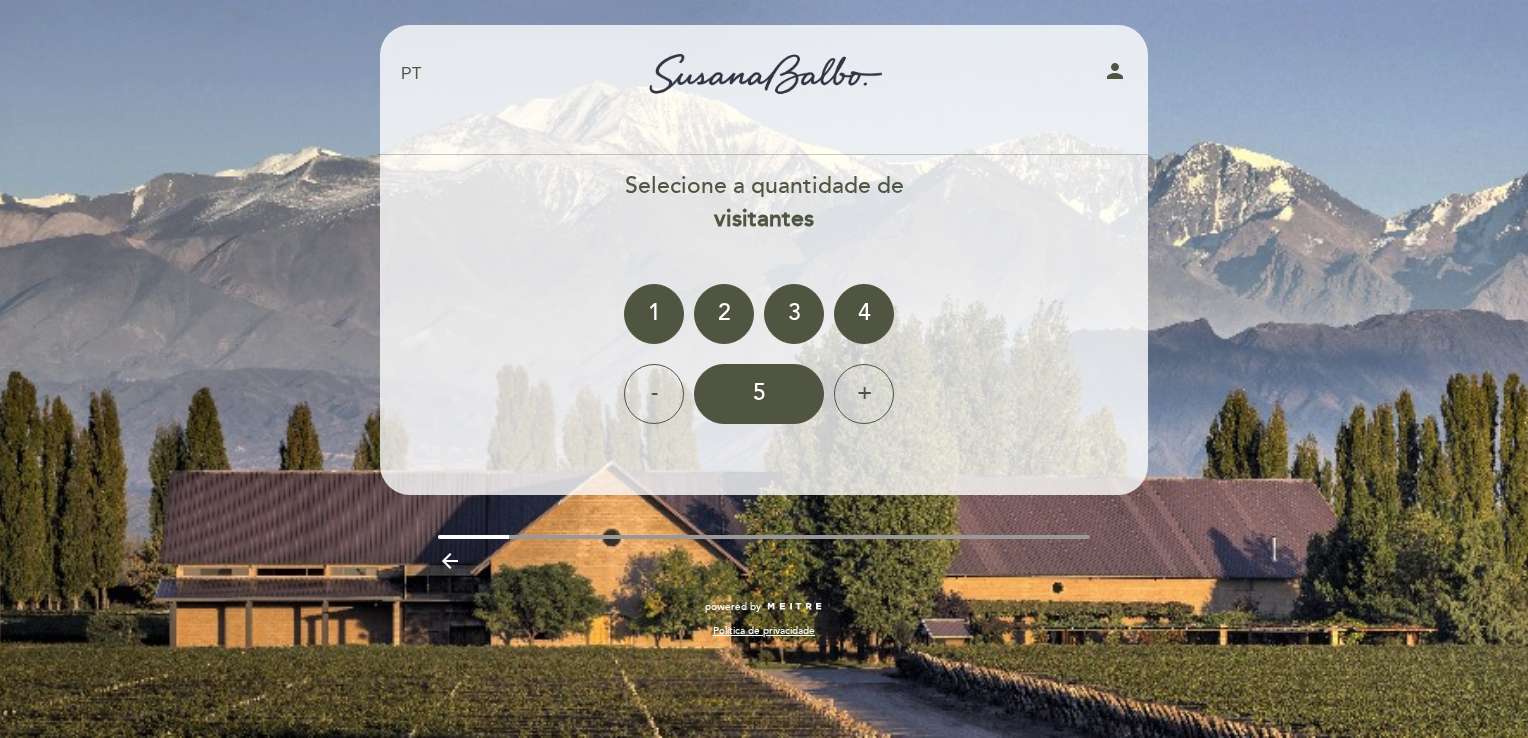 select on "pt" 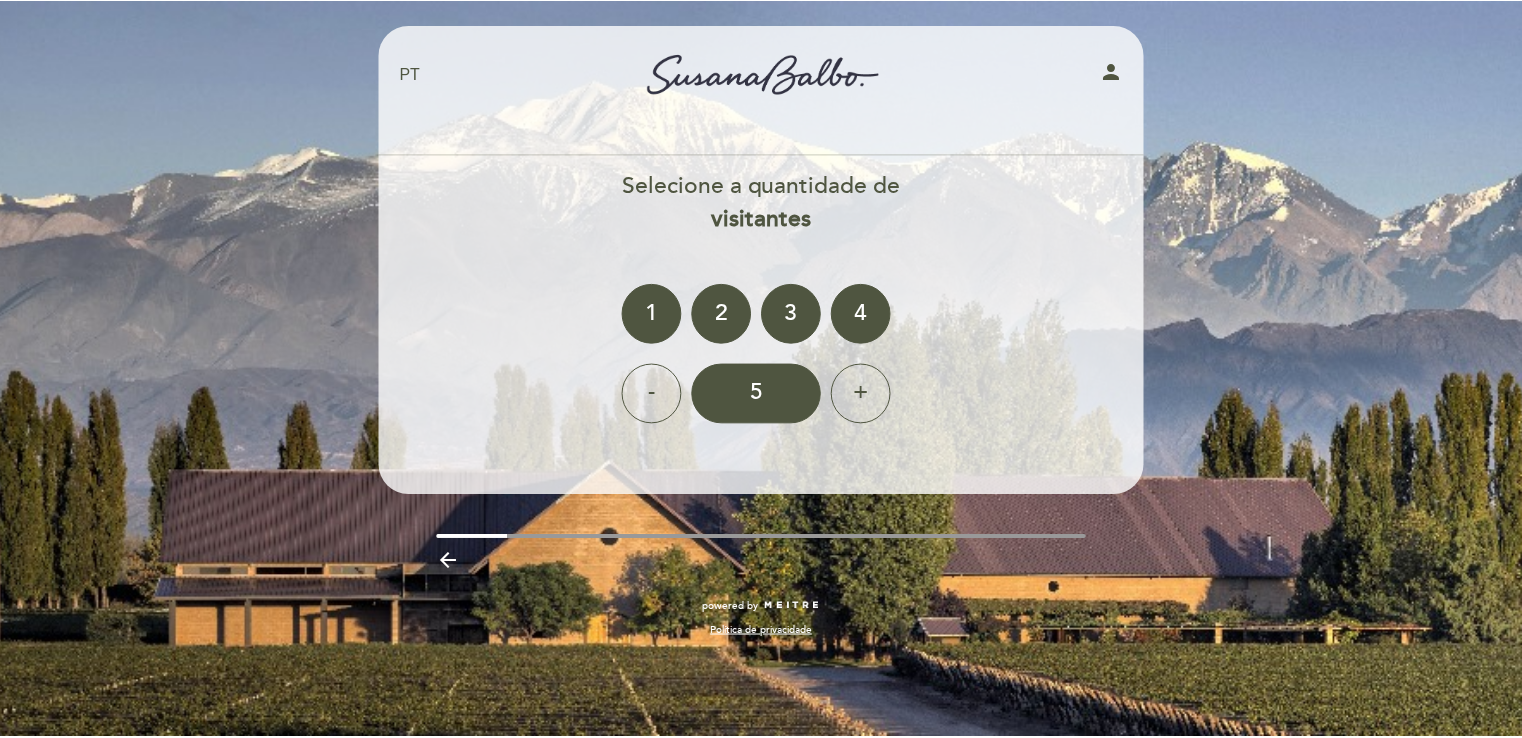 scroll, scrollTop: 0, scrollLeft: 0, axis: both 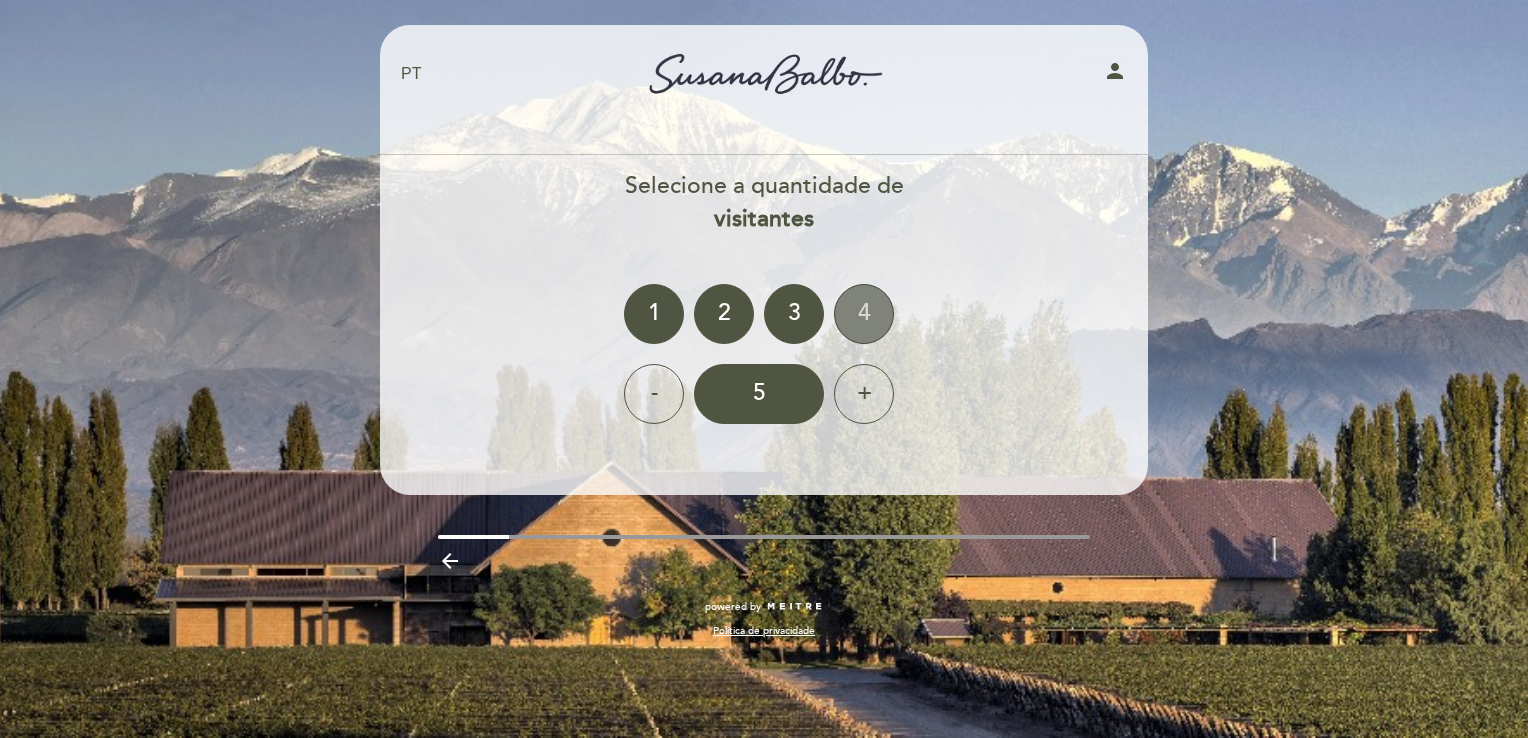 click on "4" at bounding box center [864, 314] 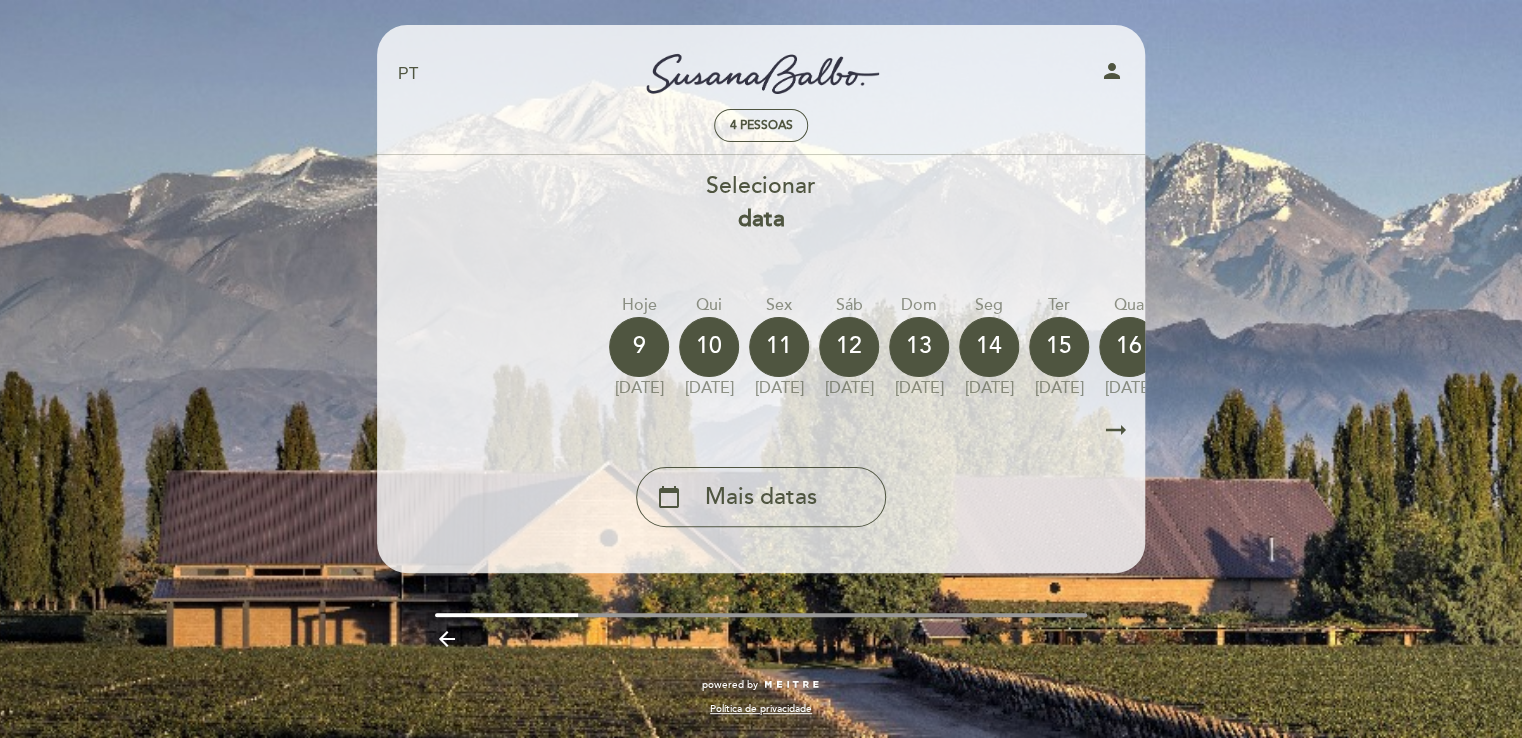 click on "arrow_right_alt" at bounding box center [1116, 430] 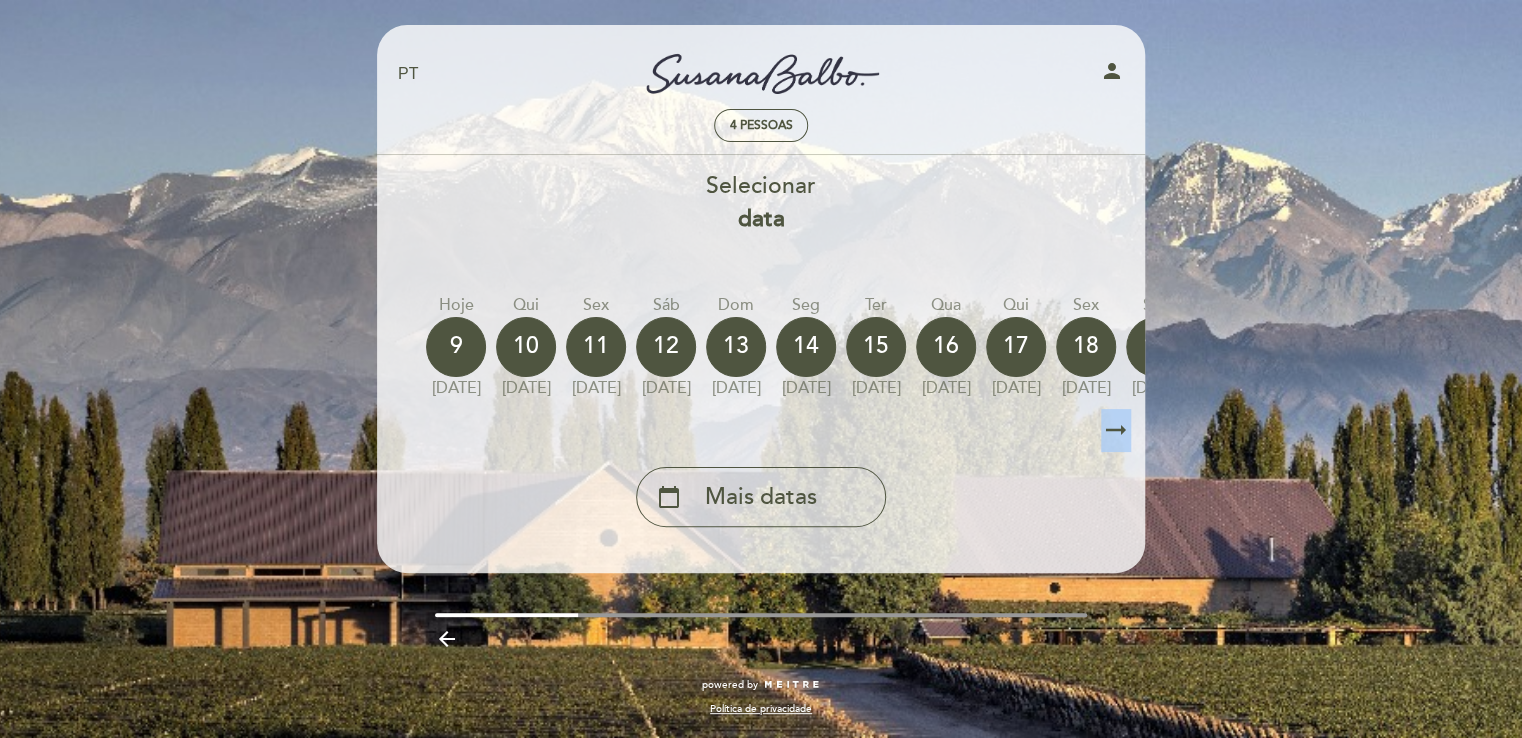click on "arrow_right_alt" at bounding box center [1116, 430] 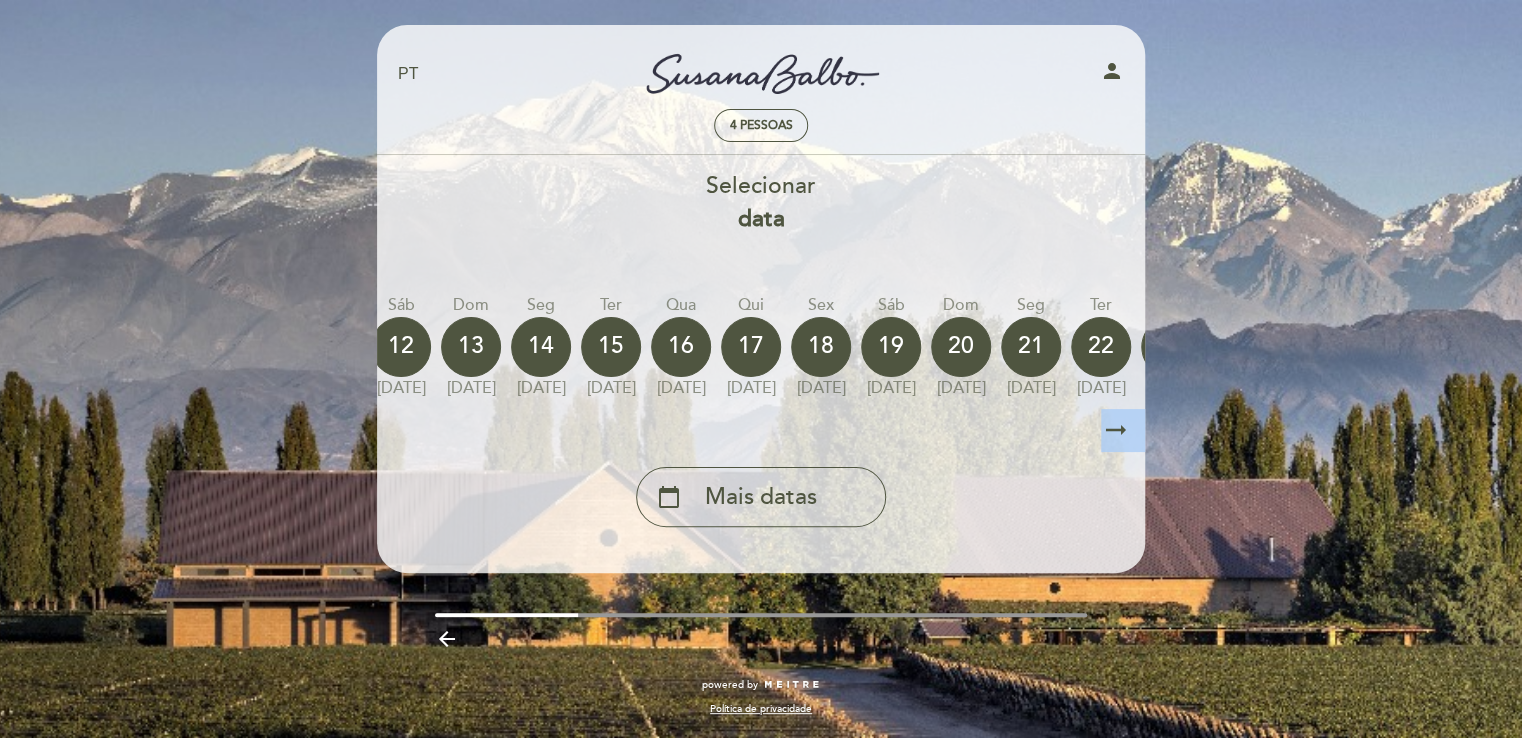 click on "arrow_right_alt" at bounding box center [1116, 430] 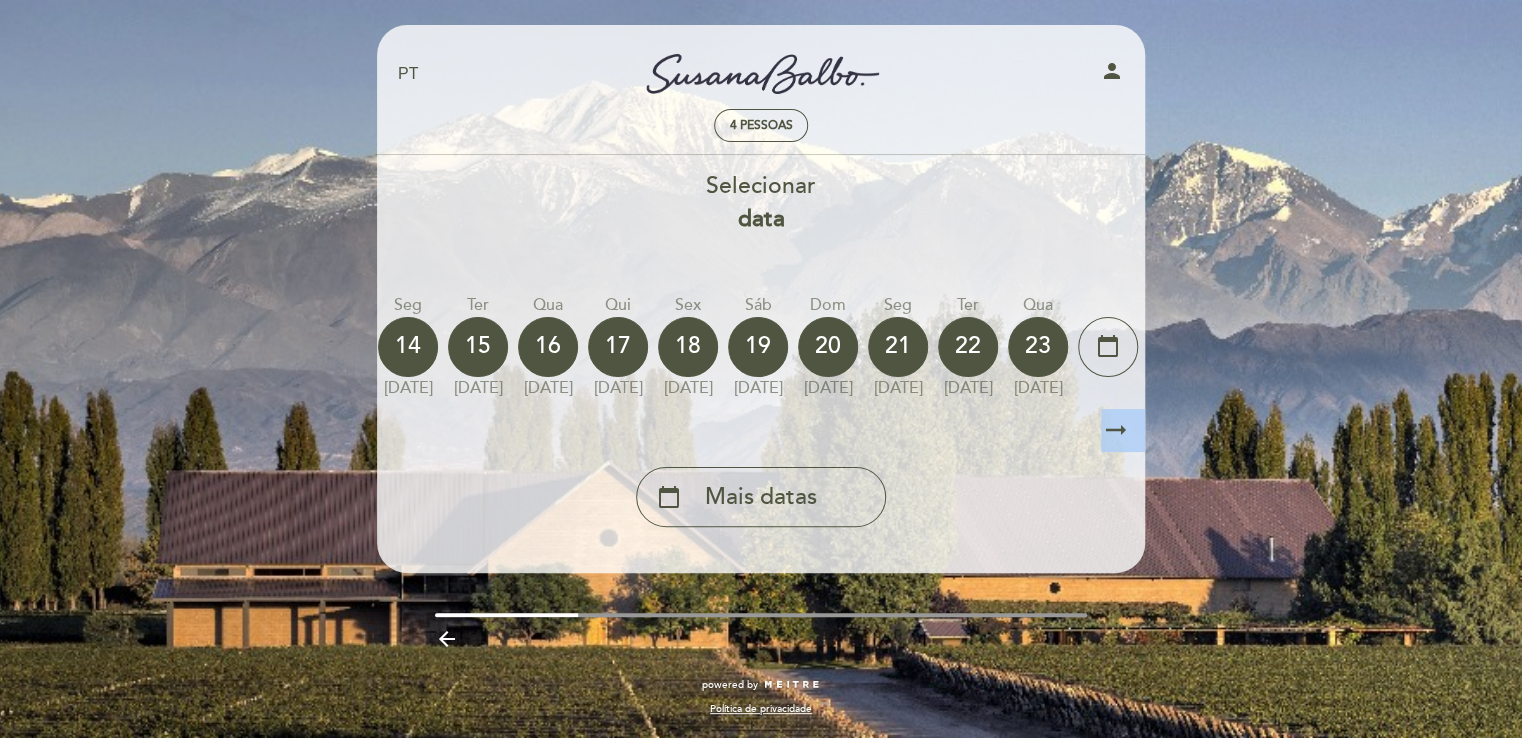 scroll, scrollTop: 0, scrollLeft: 583, axis: horizontal 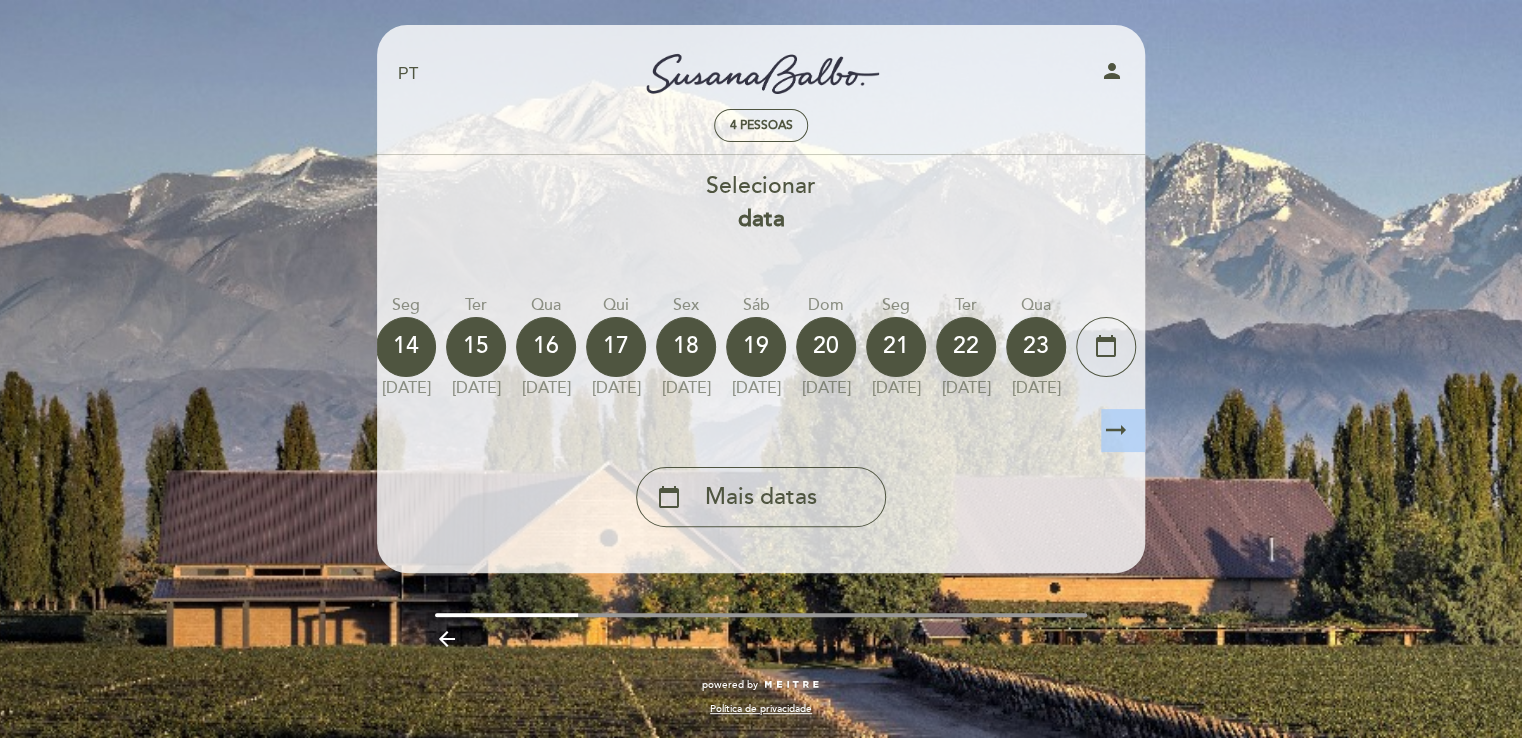 click on "arrow_right_alt" at bounding box center [1116, 430] 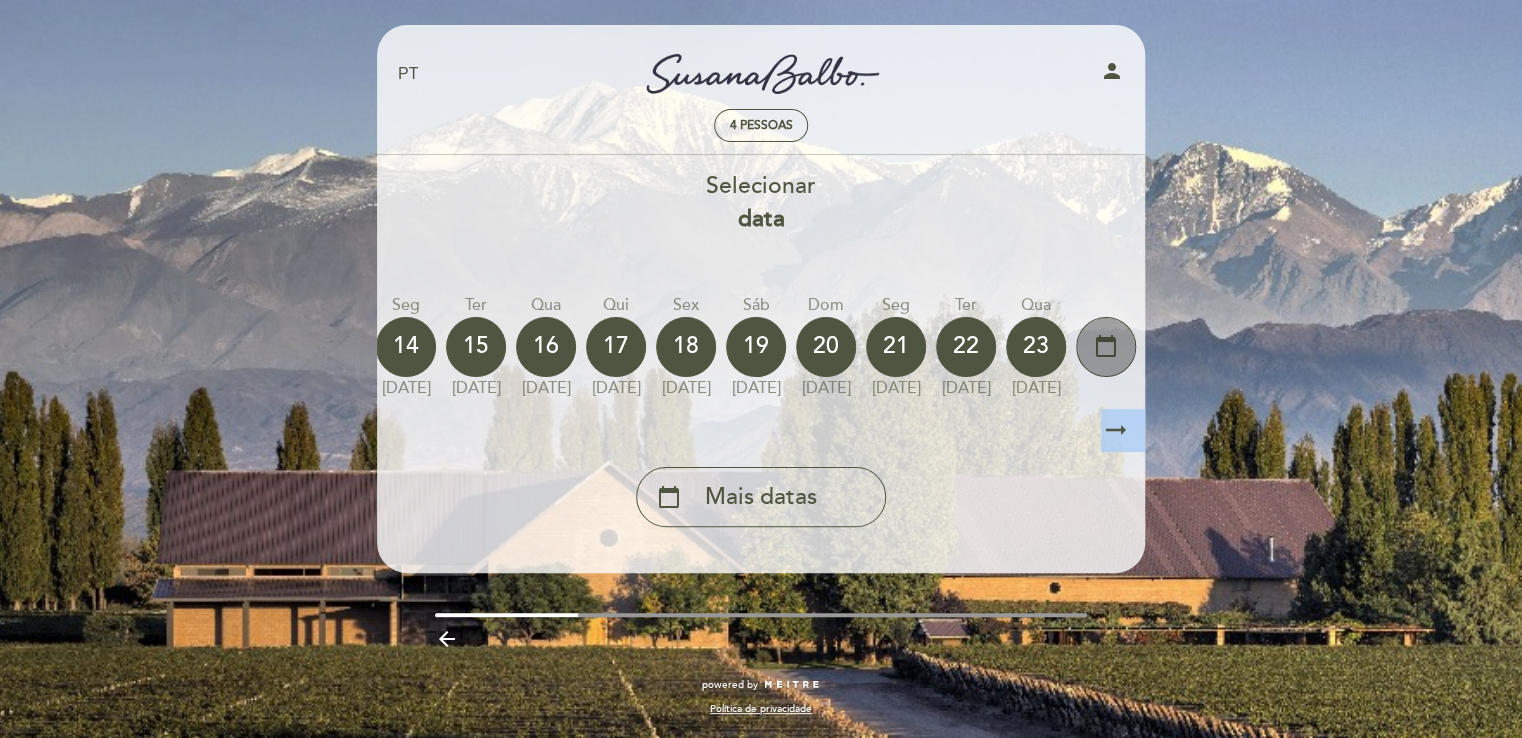 click on "calendar_today" at bounding box center [1106, 347] 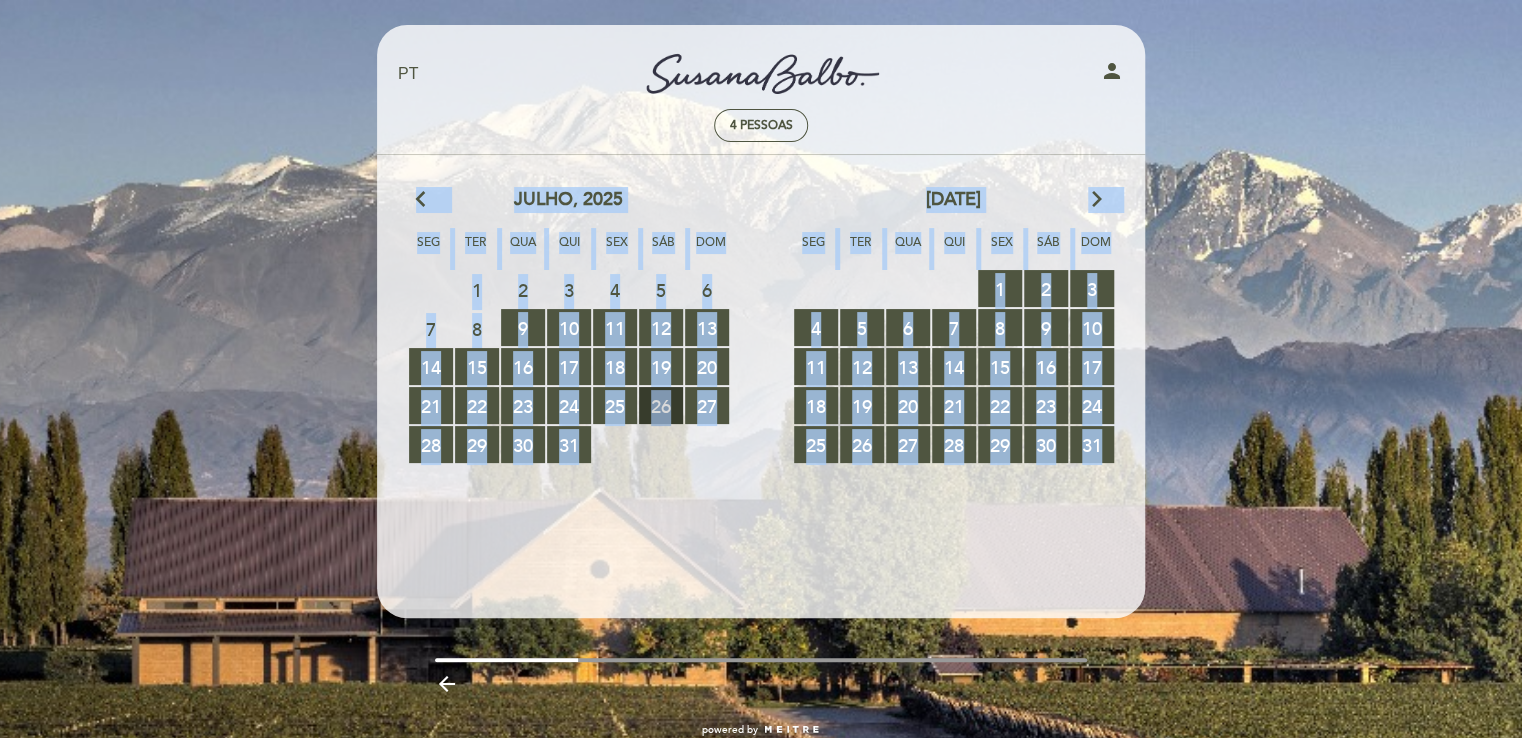 click on "26
RESERVAS DISPONÍVEIS" at bounding box center [661, 405] 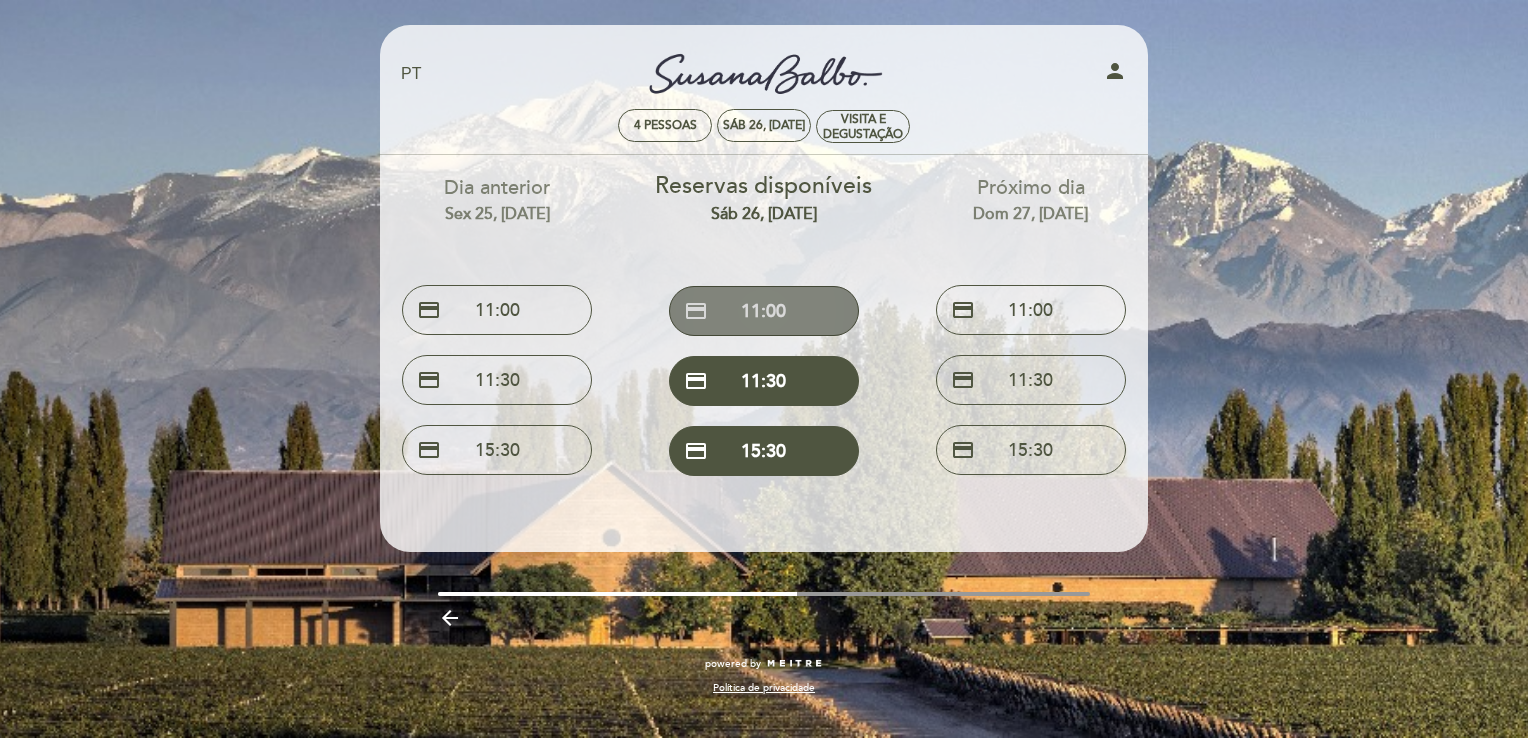 click on "credit_card
11:00" at bounding box center [764, 311] 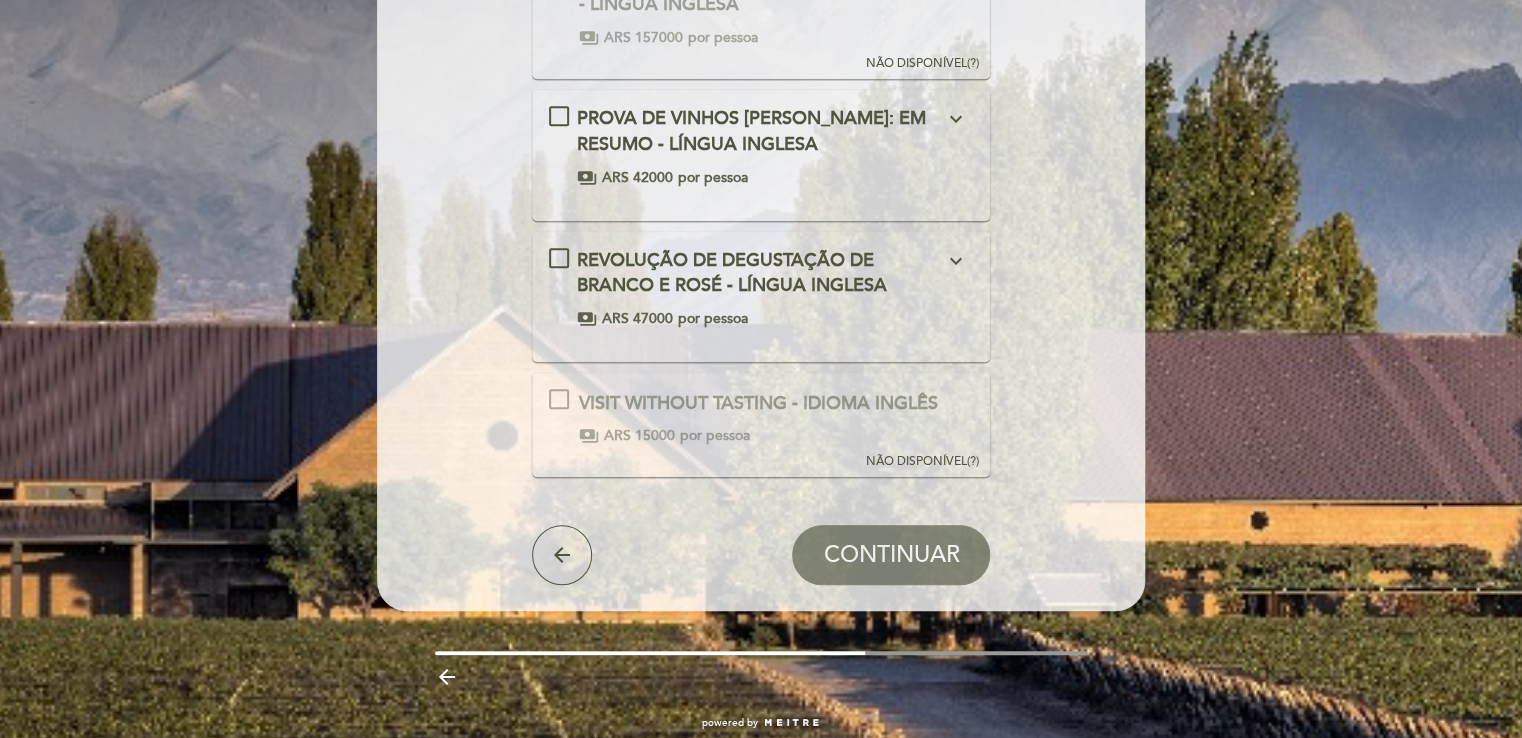scroll, scrollTop: 480, scrollLeft: 0, axis: vertical 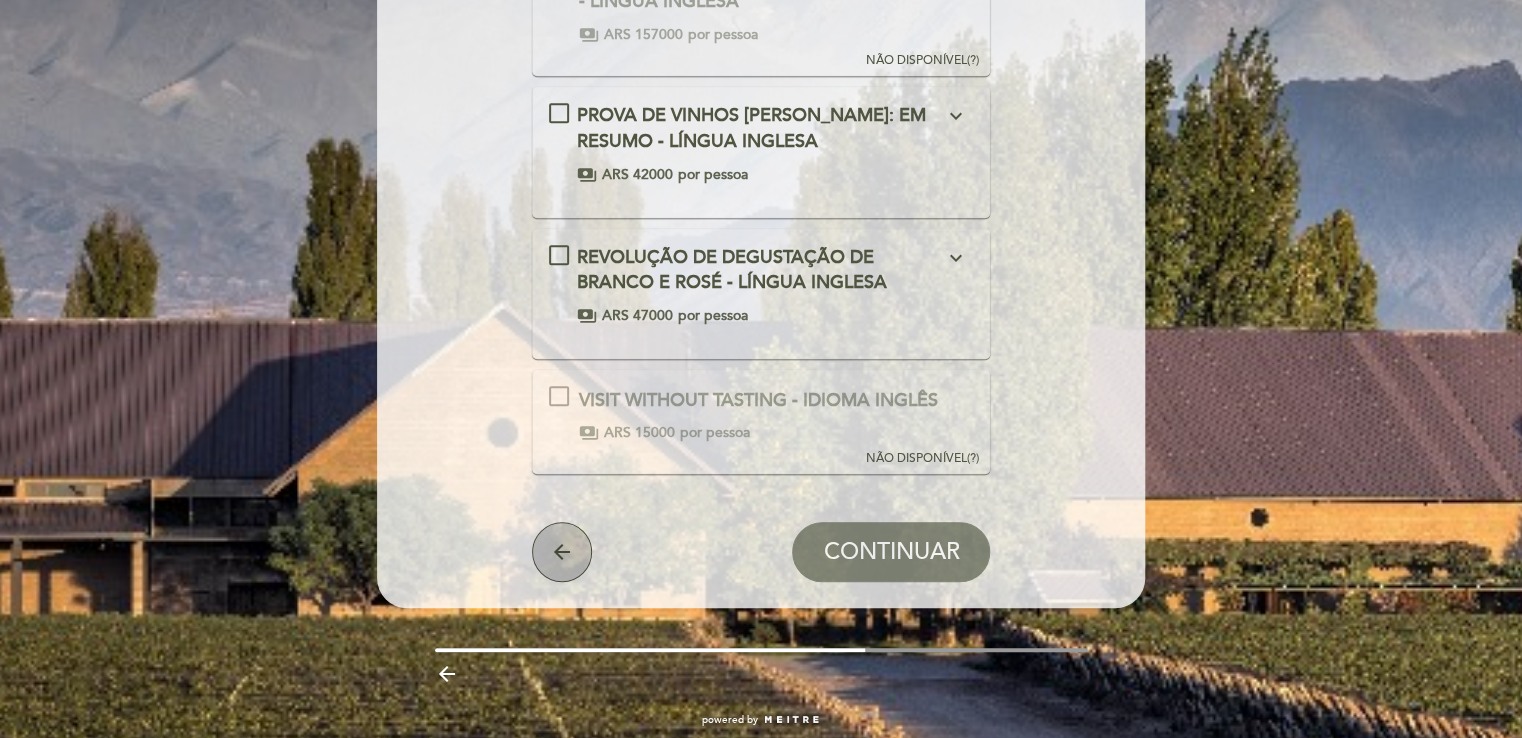click on "arrow_back" at bounding box center [562, 552] 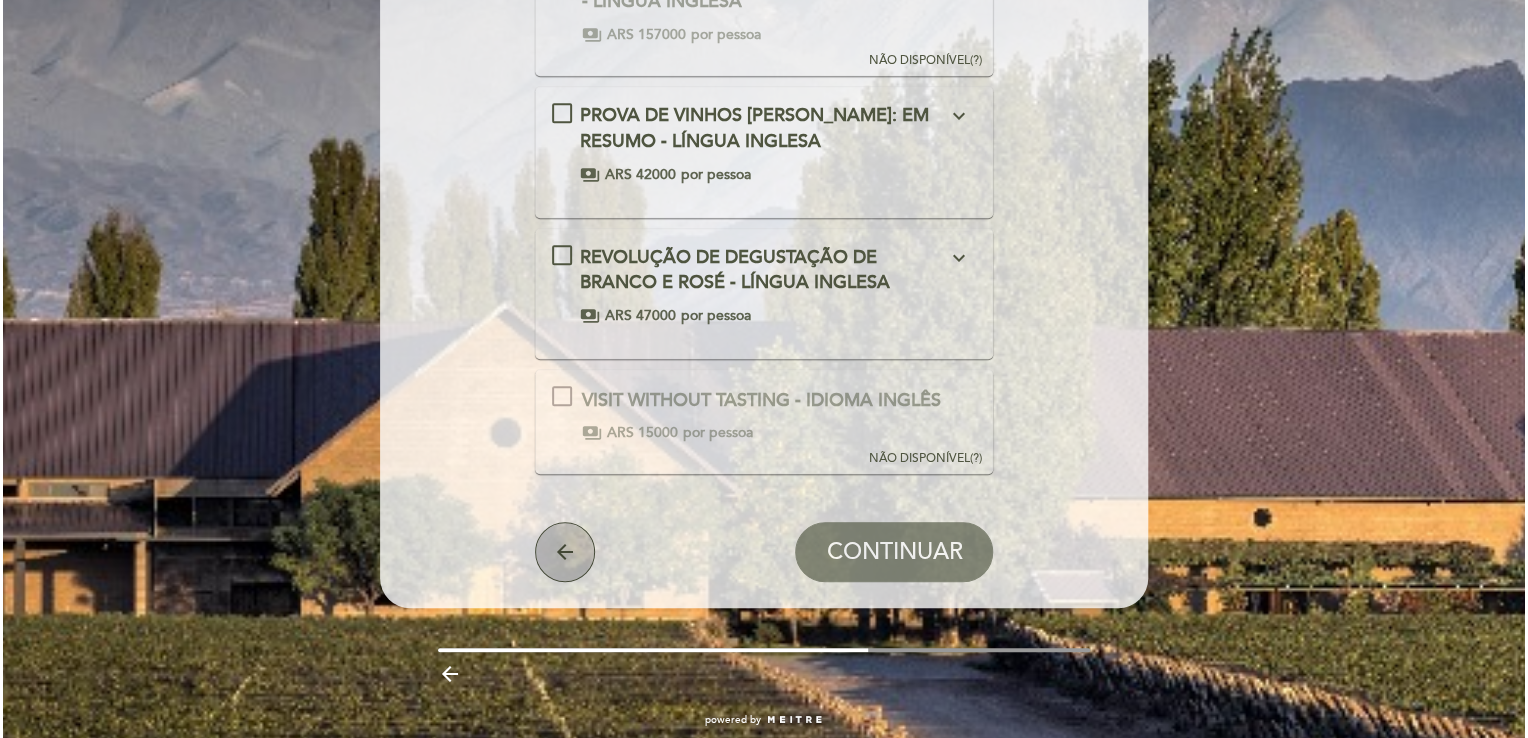scroll, scrollTop: 0, scrollLeft: 0, axis: both 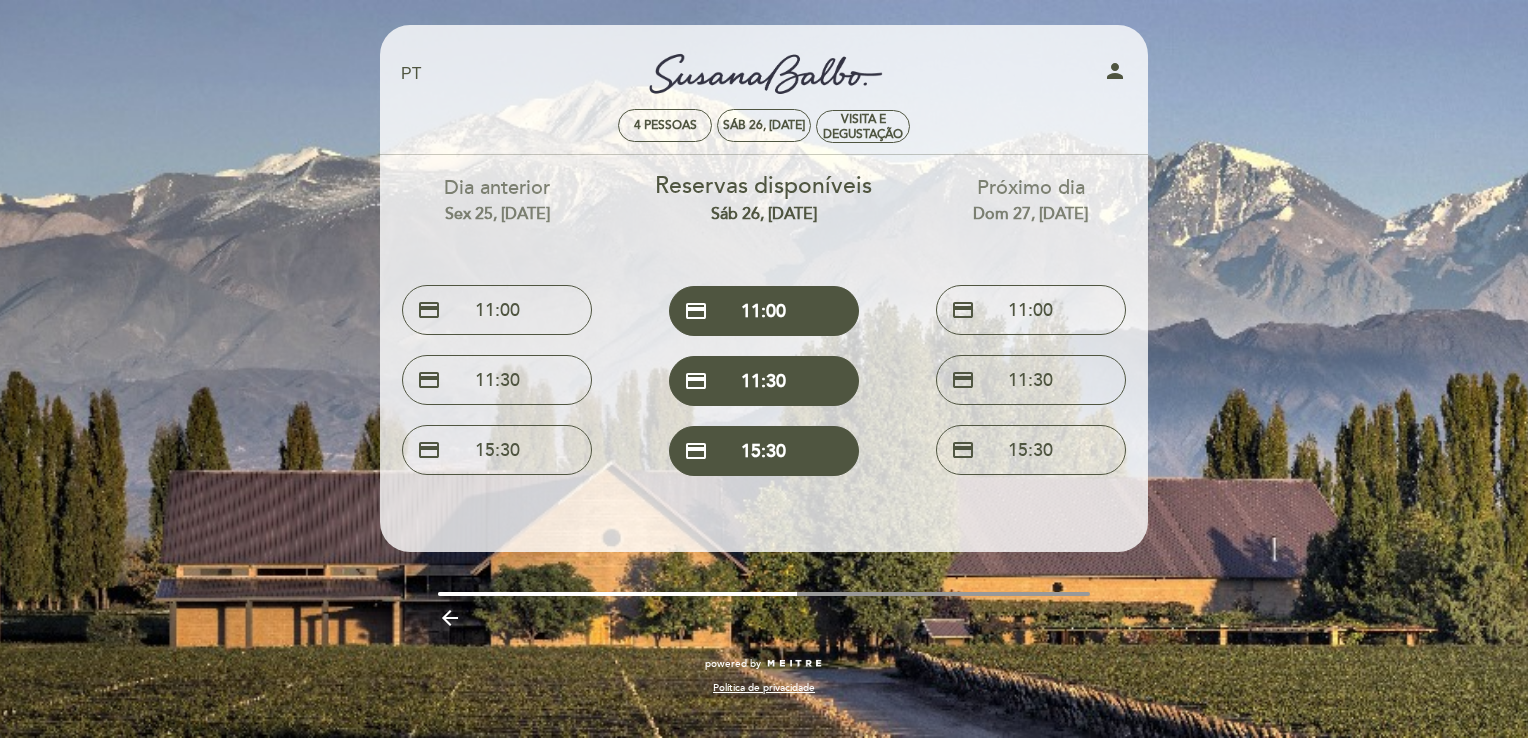 click on "arrow_backward" at bounding box center (450, 618) 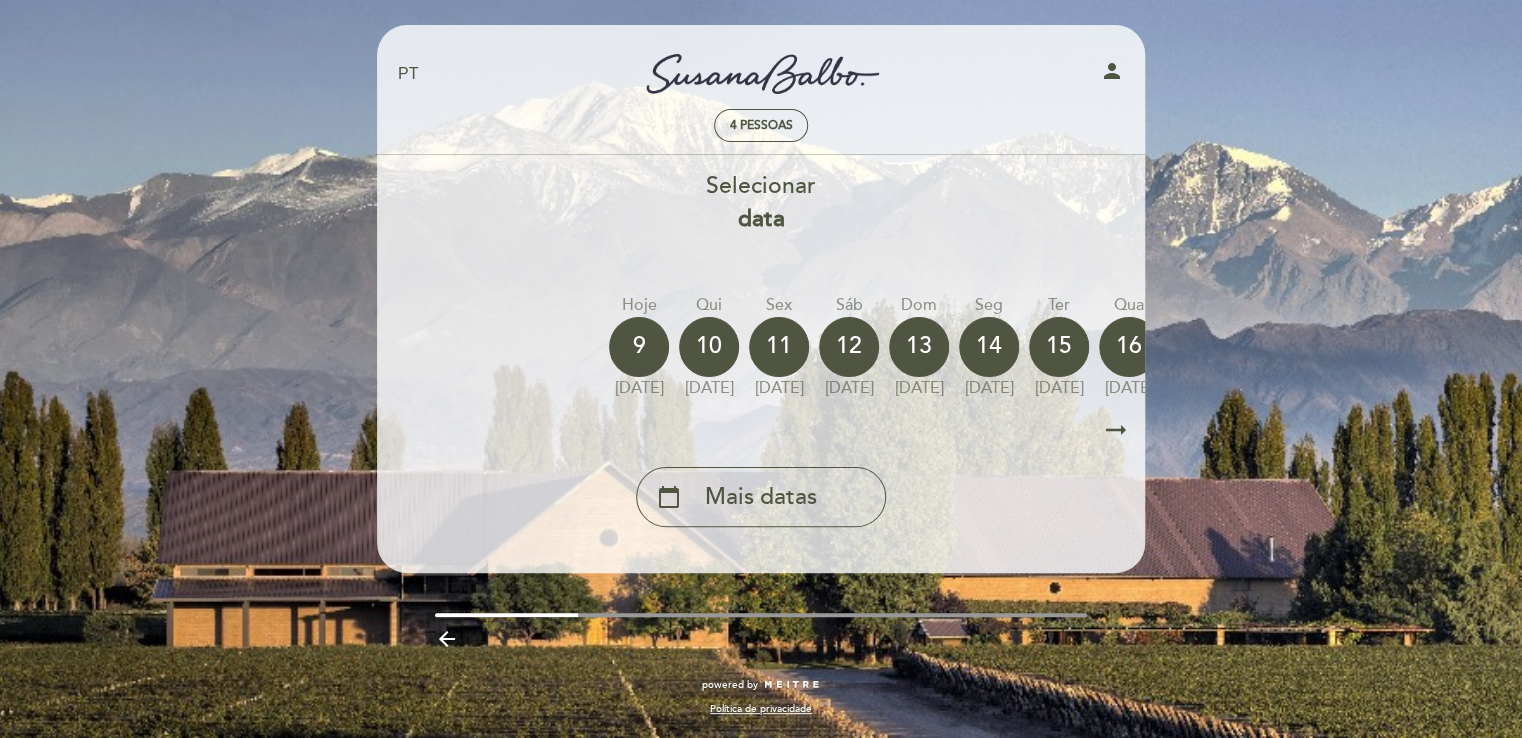 click on "arrow_backward" at bounding box center (761, 637) 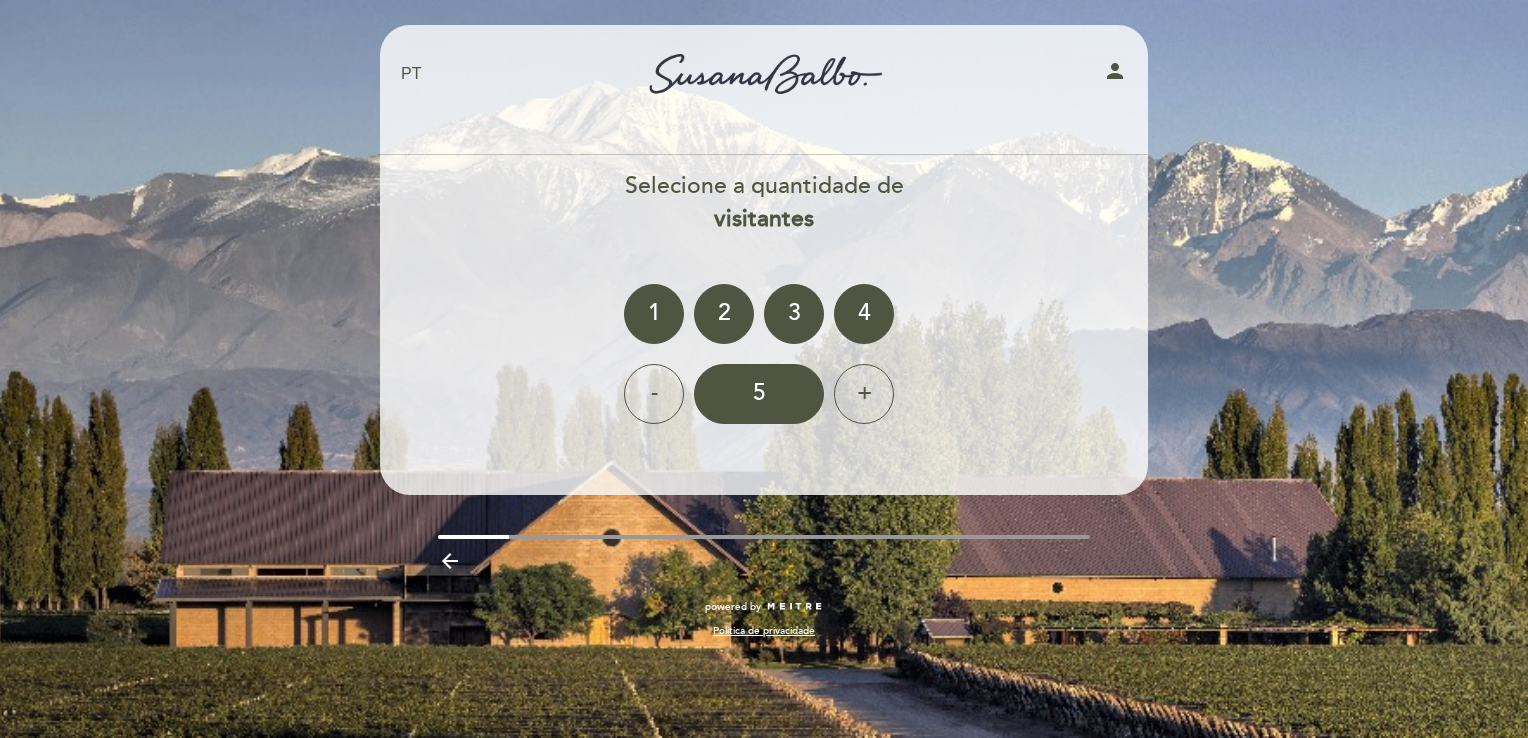 click on "Política de privacidade" at bounding box center [764, 631] 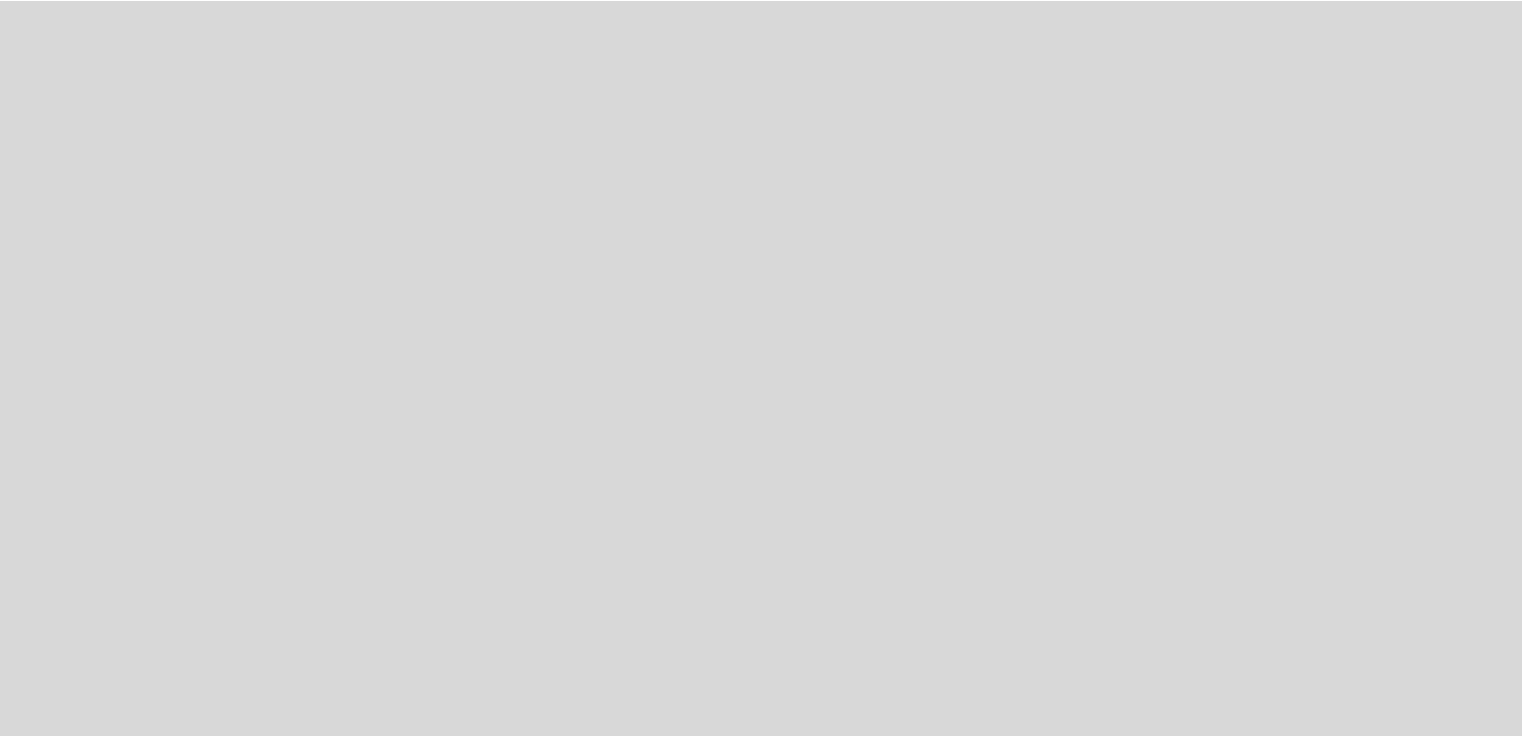 scroll, scrollTop: 0, scrollLeft: 0, axis: both 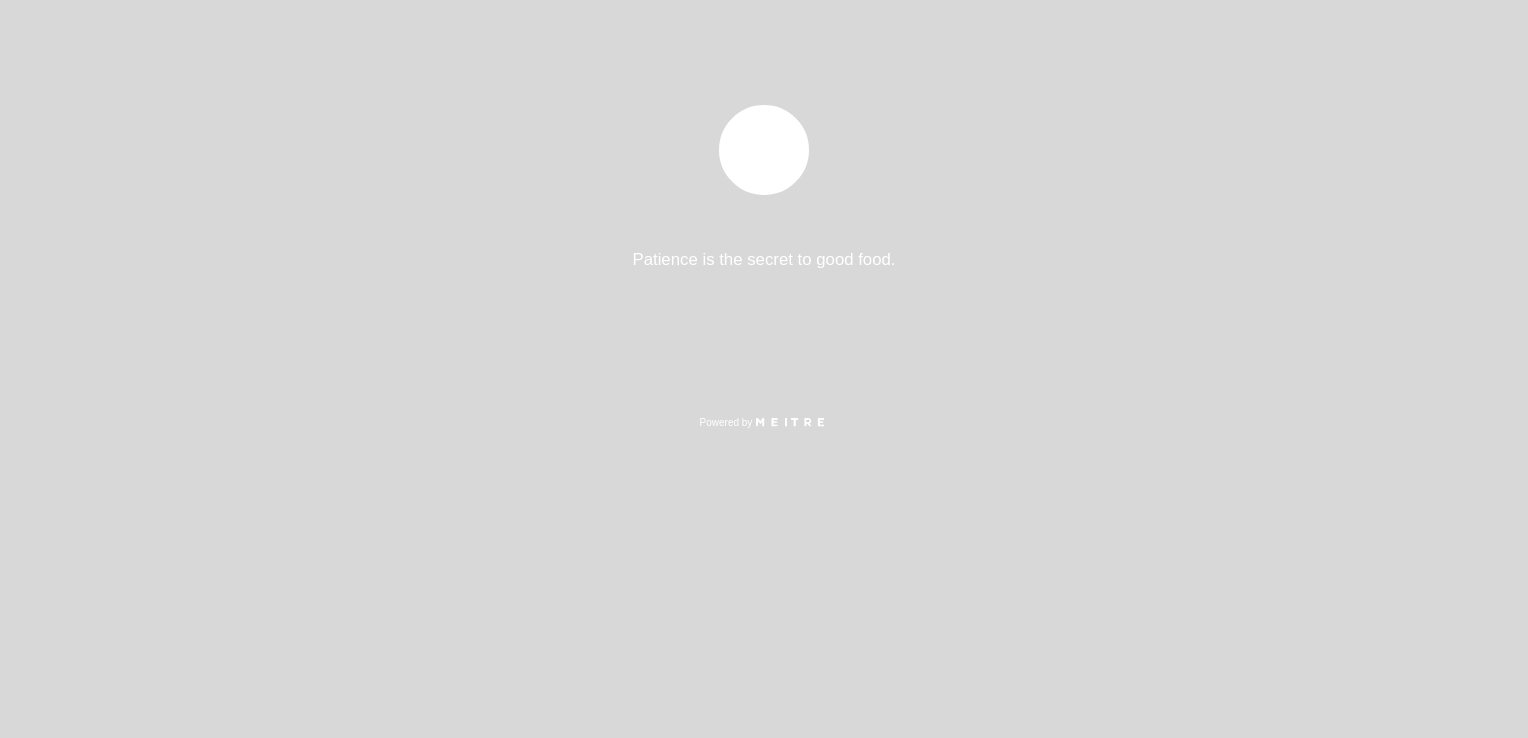 select on "pt" 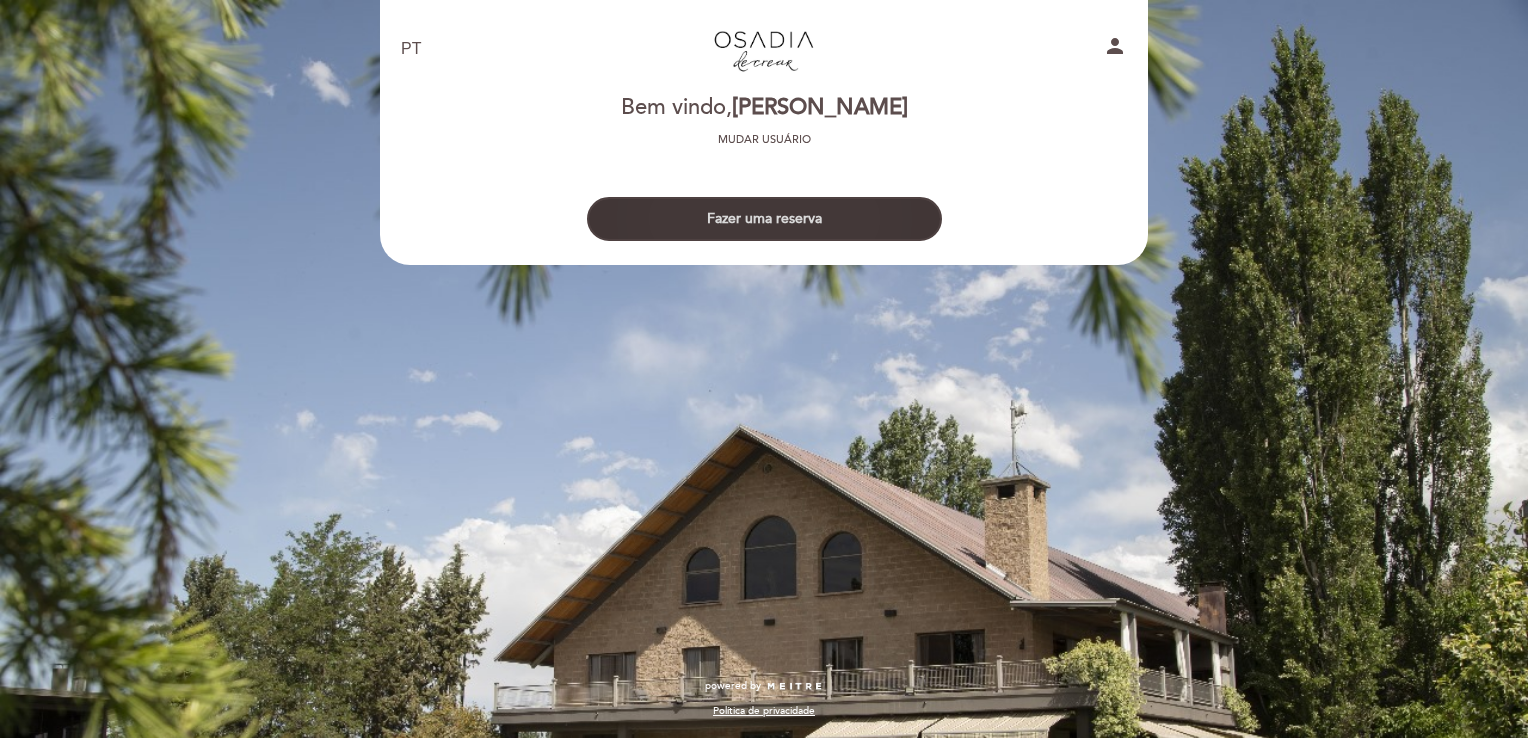 click on "Fazer uma reserva" at bounding box center [764, 219] 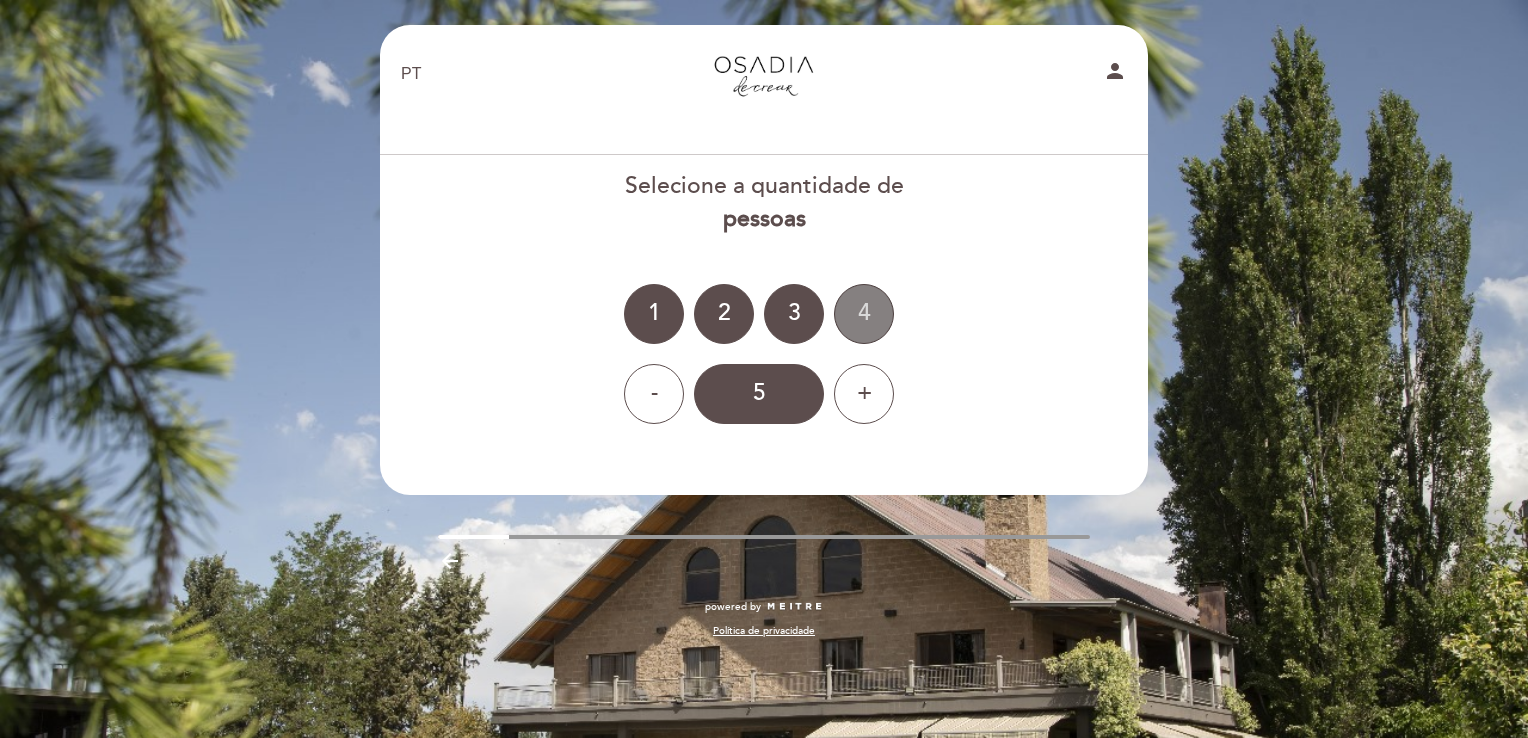 click on "4" at bounding box center (864, 314) 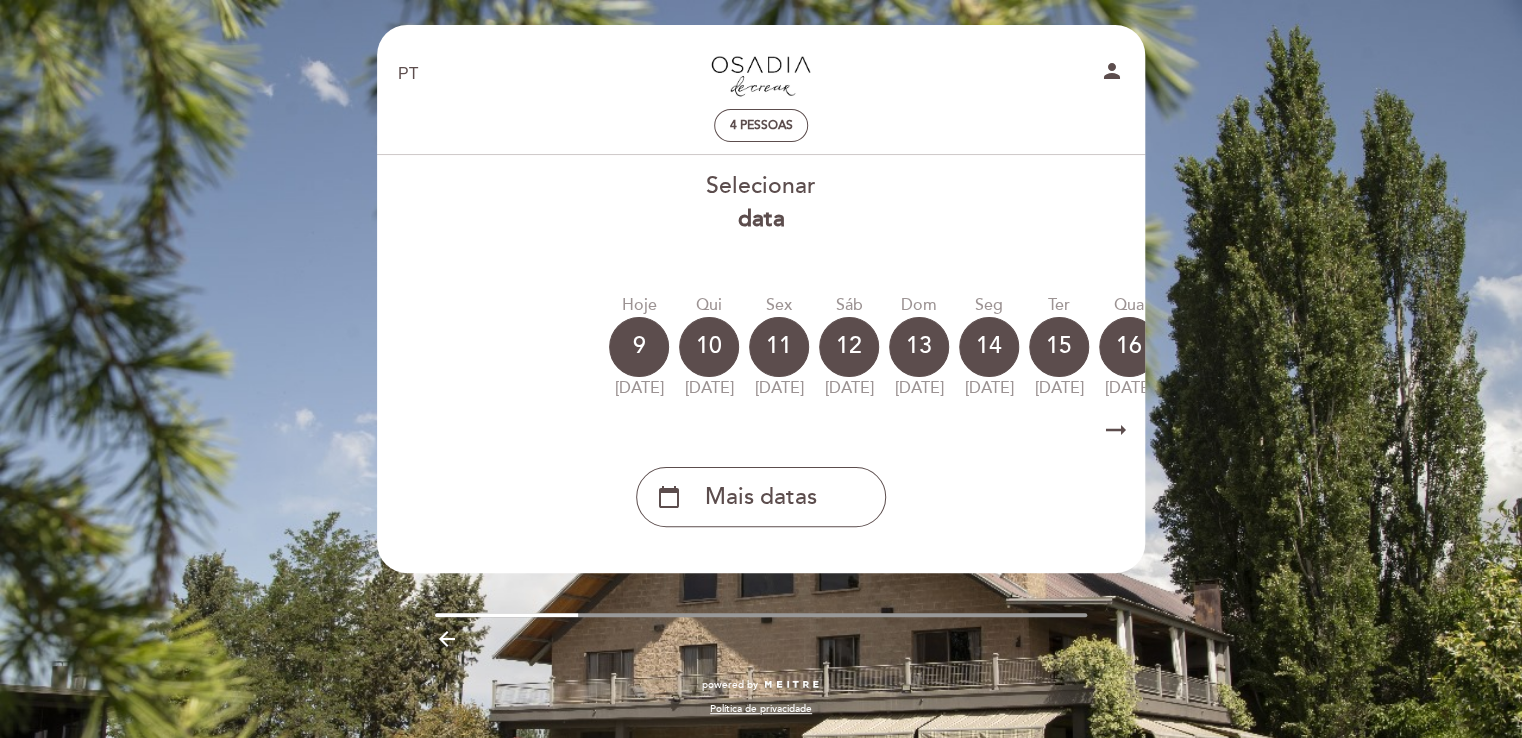 click on "arrow_right_alt" at bounding box center (1116, 430) 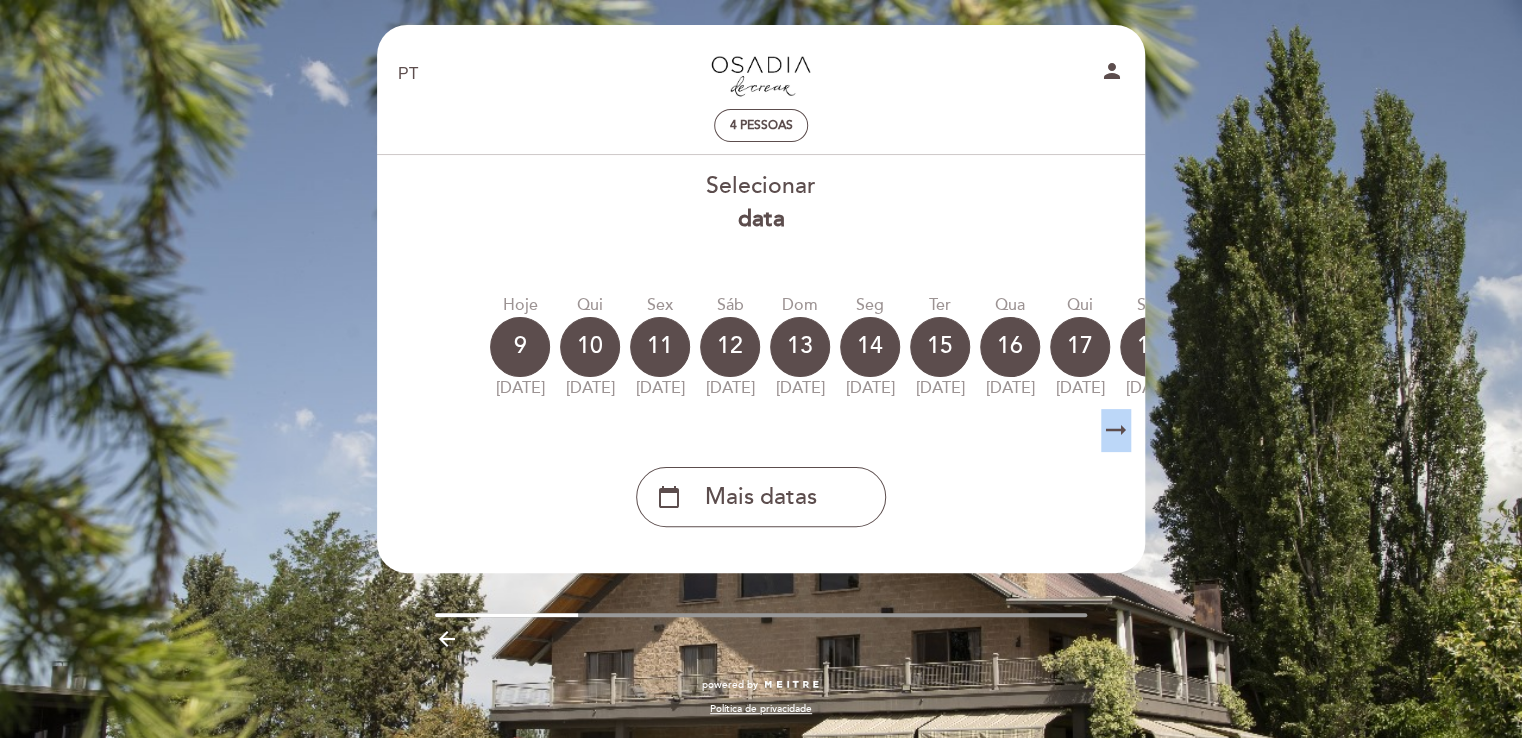 click on "arrow_right_alt" at bounding box center (1116, 430) 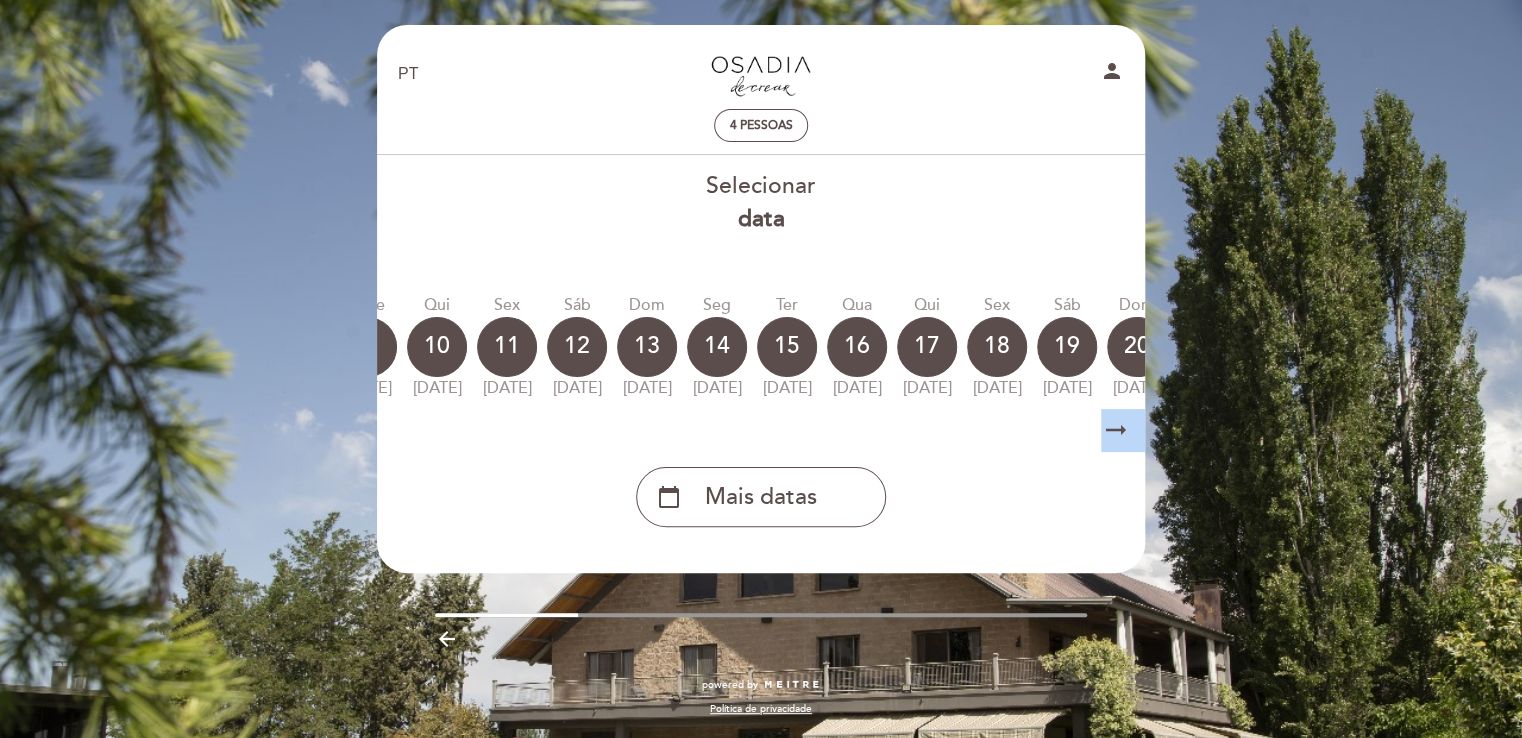 click on "arrow_right_alt" at bounding box center [1116, 430] 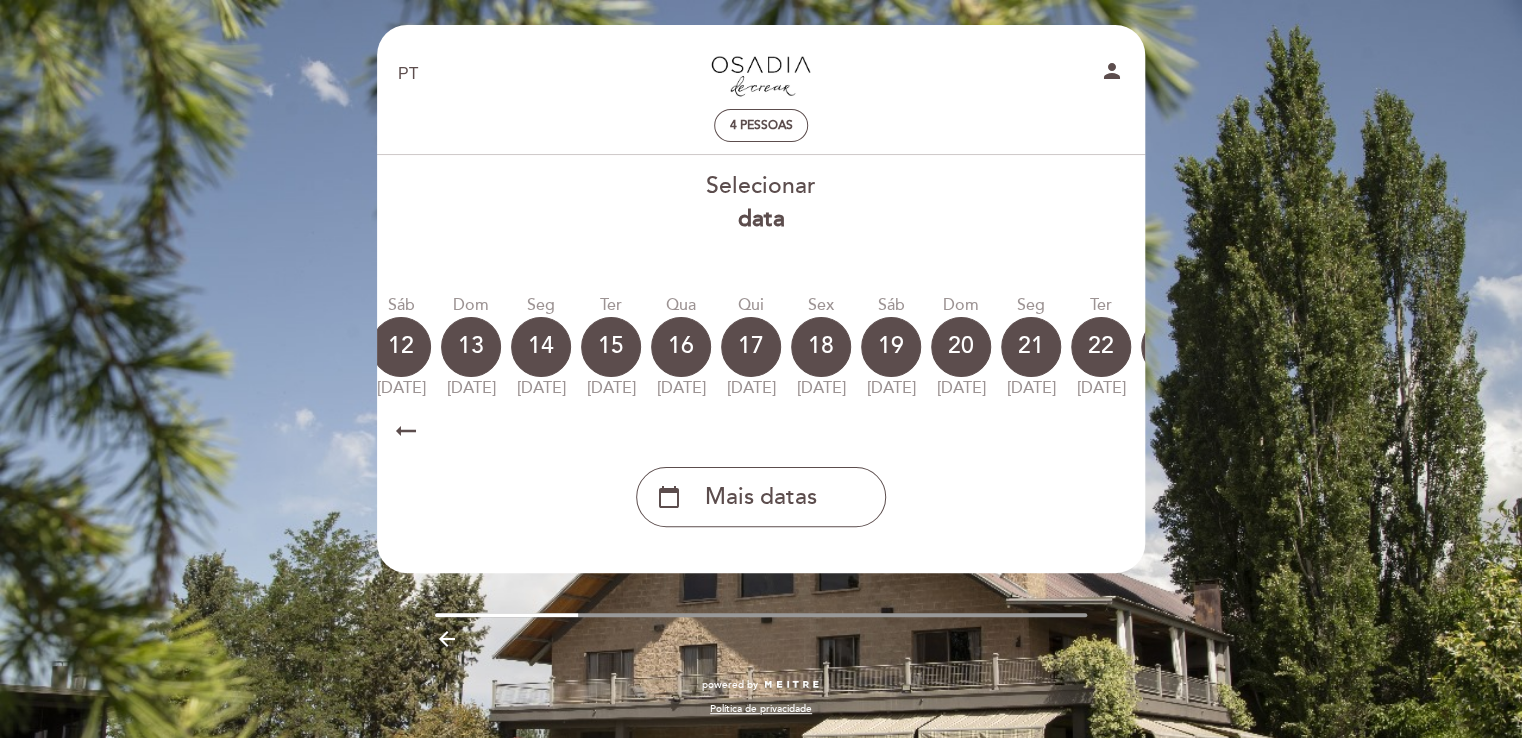 click on "arrow_right_alt" at bounding box center [1116, 430] 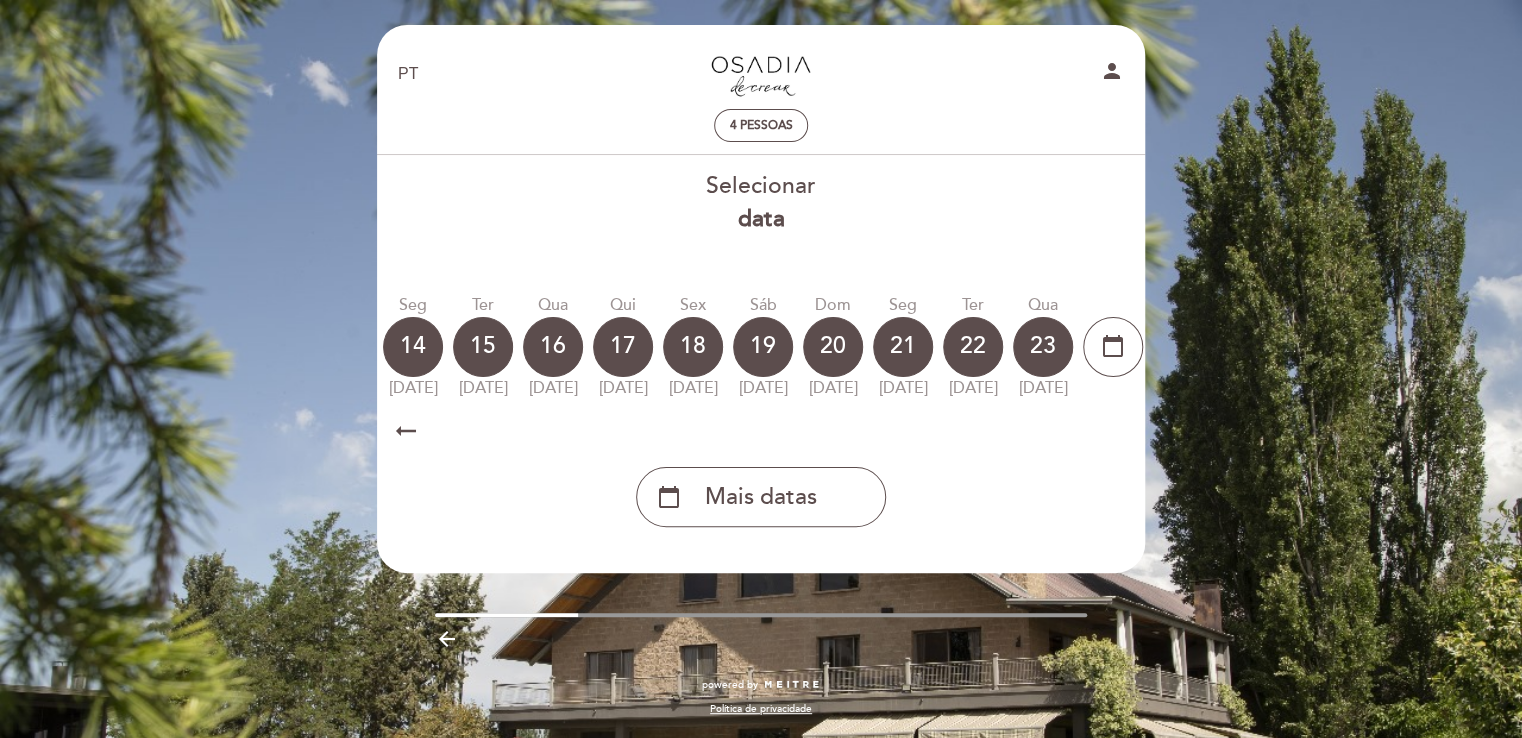 click on "arrow_right_alt" at bounding box center (1116, 430) 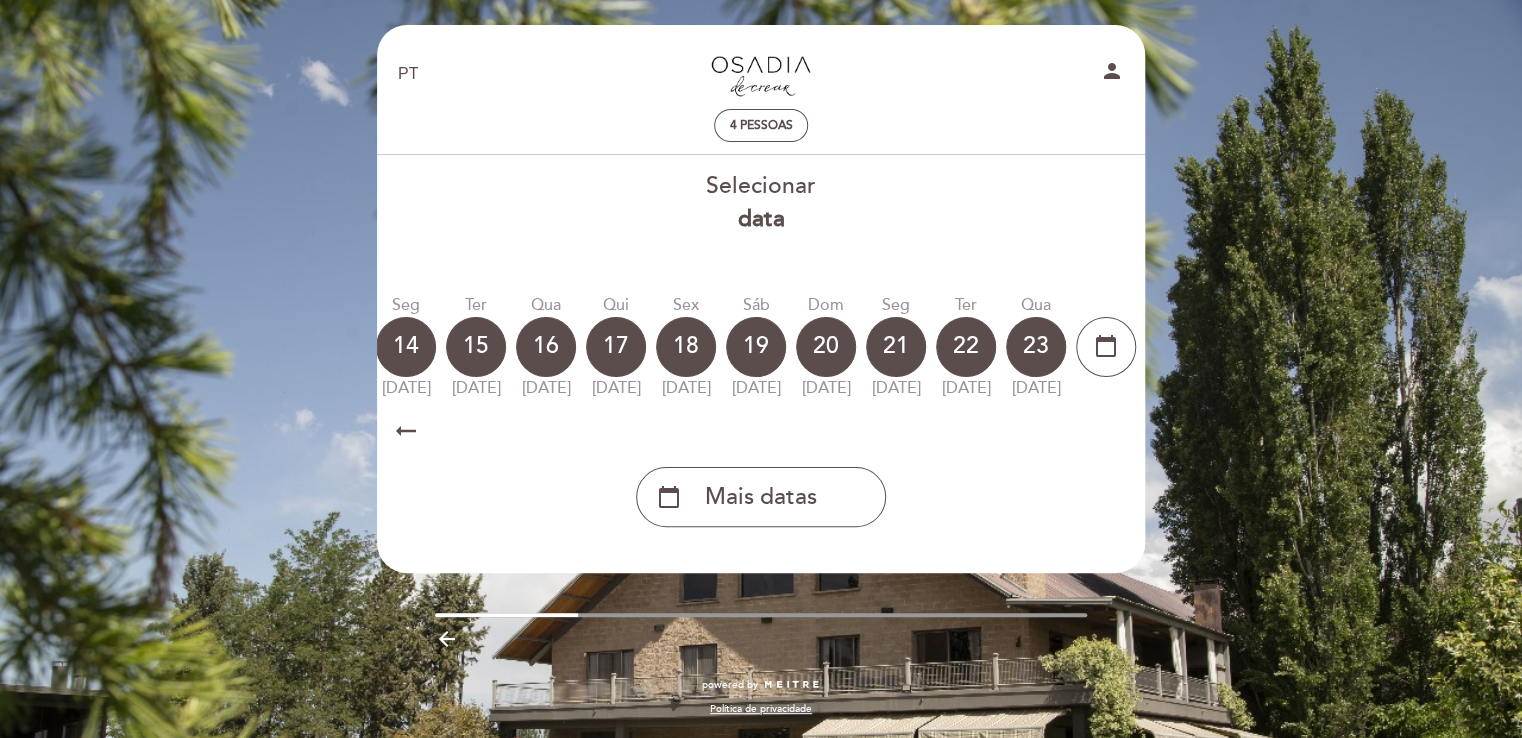 click on "arrow_right_alt" at bounding box center (1116, 430) 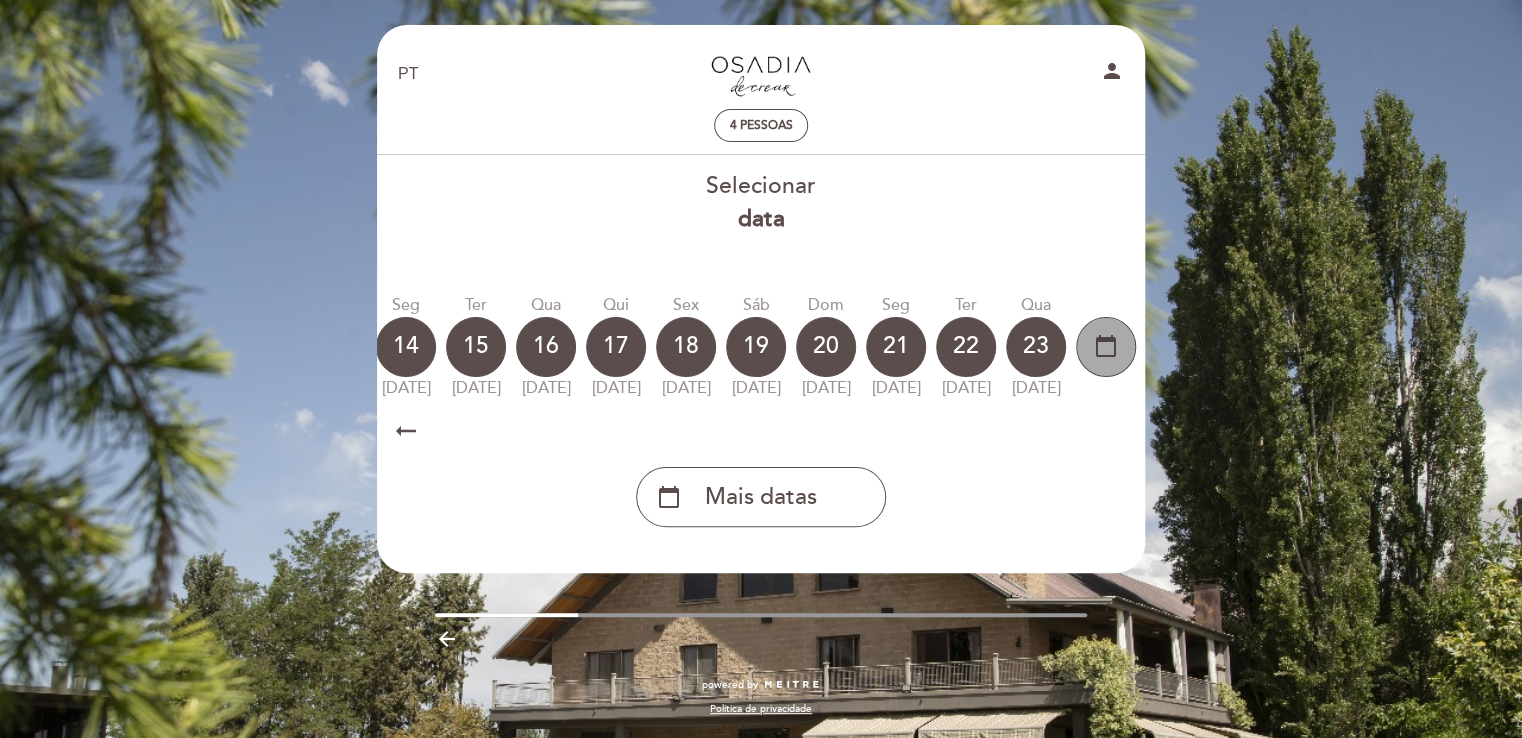click on "calendar_today" at bounding box center [1106, 346] 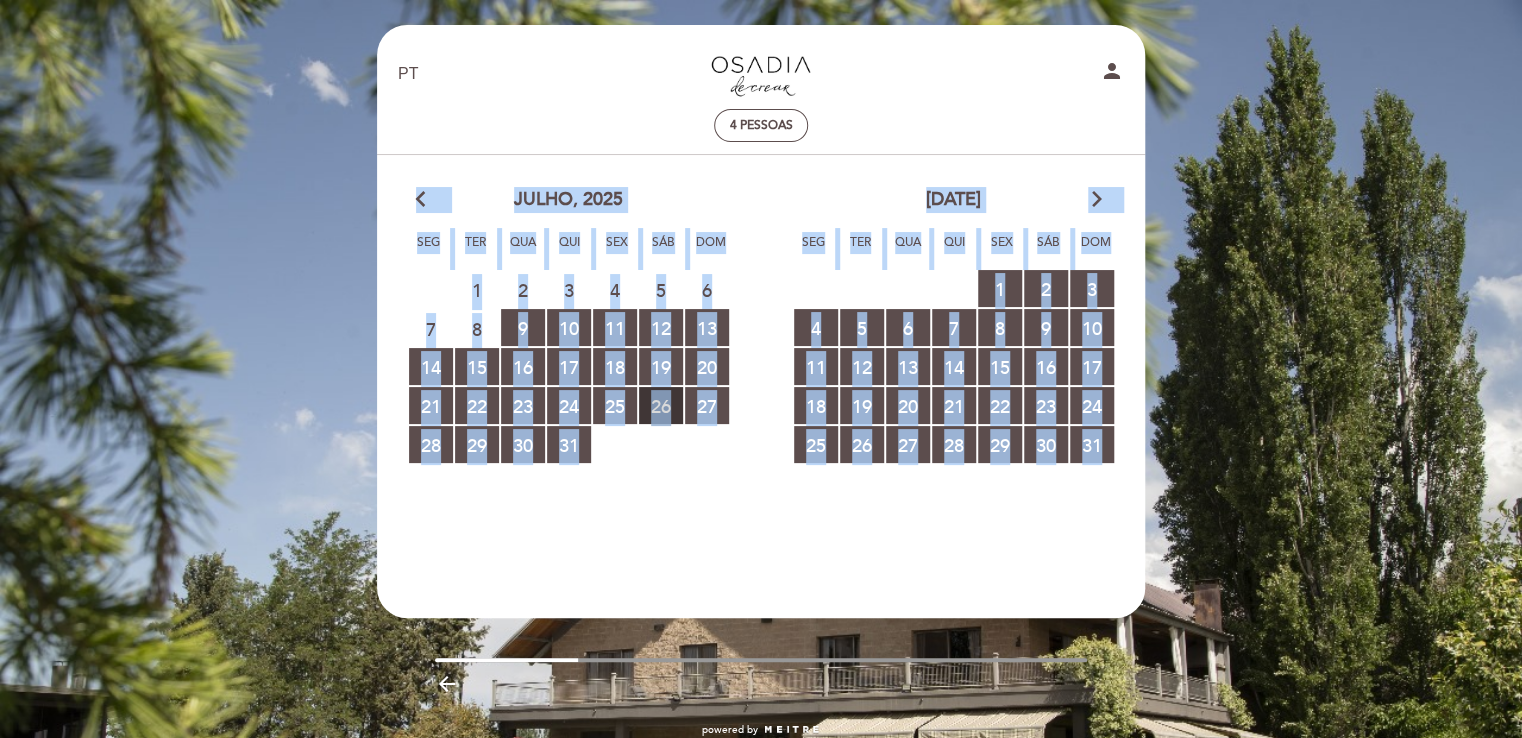 click on "26
RESERVAS DISPONÍVEIS" at bounding box center [661, 405] 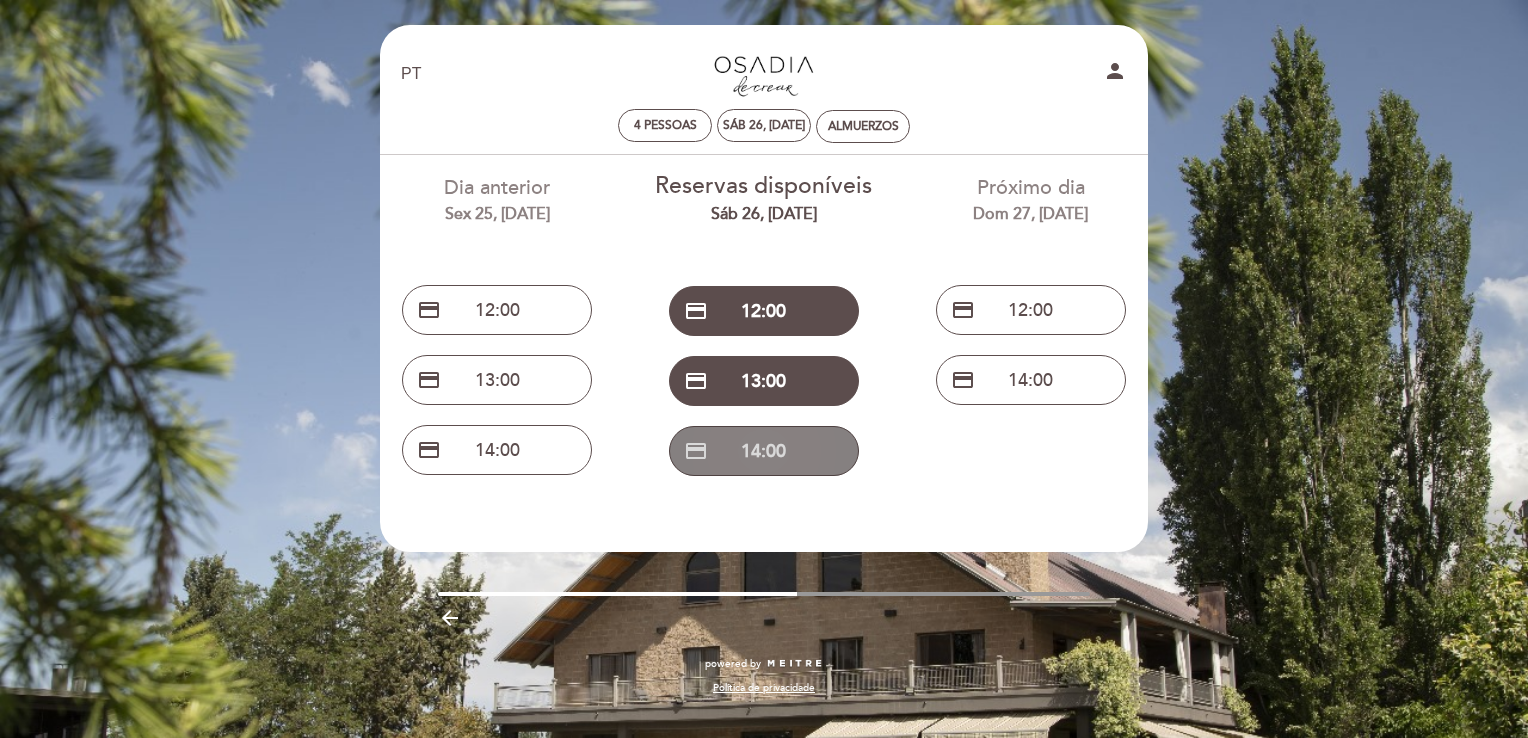 click on "credit_card
14:00" at bounding box center [764, 451] 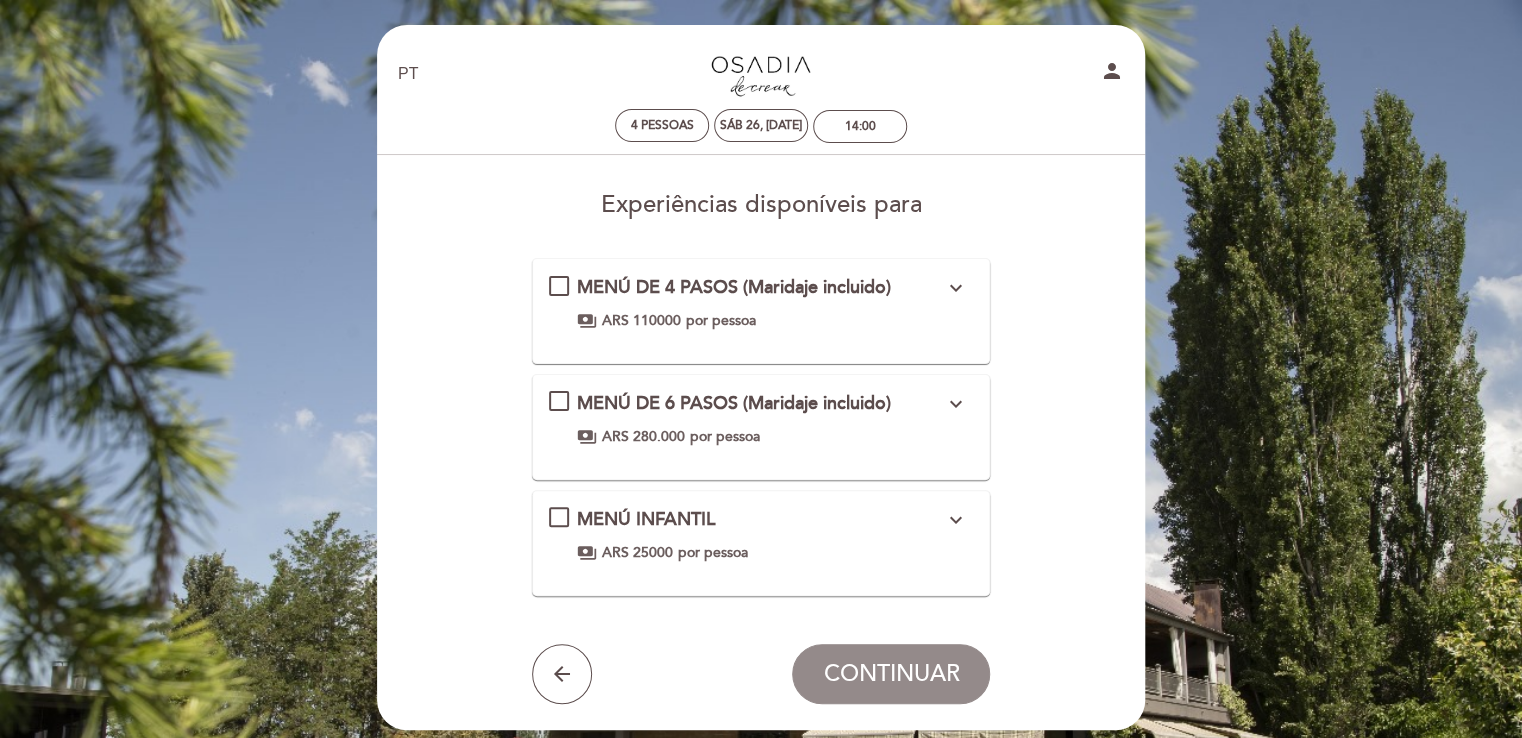 click on "expand_more" at bounding box center [955, 288] 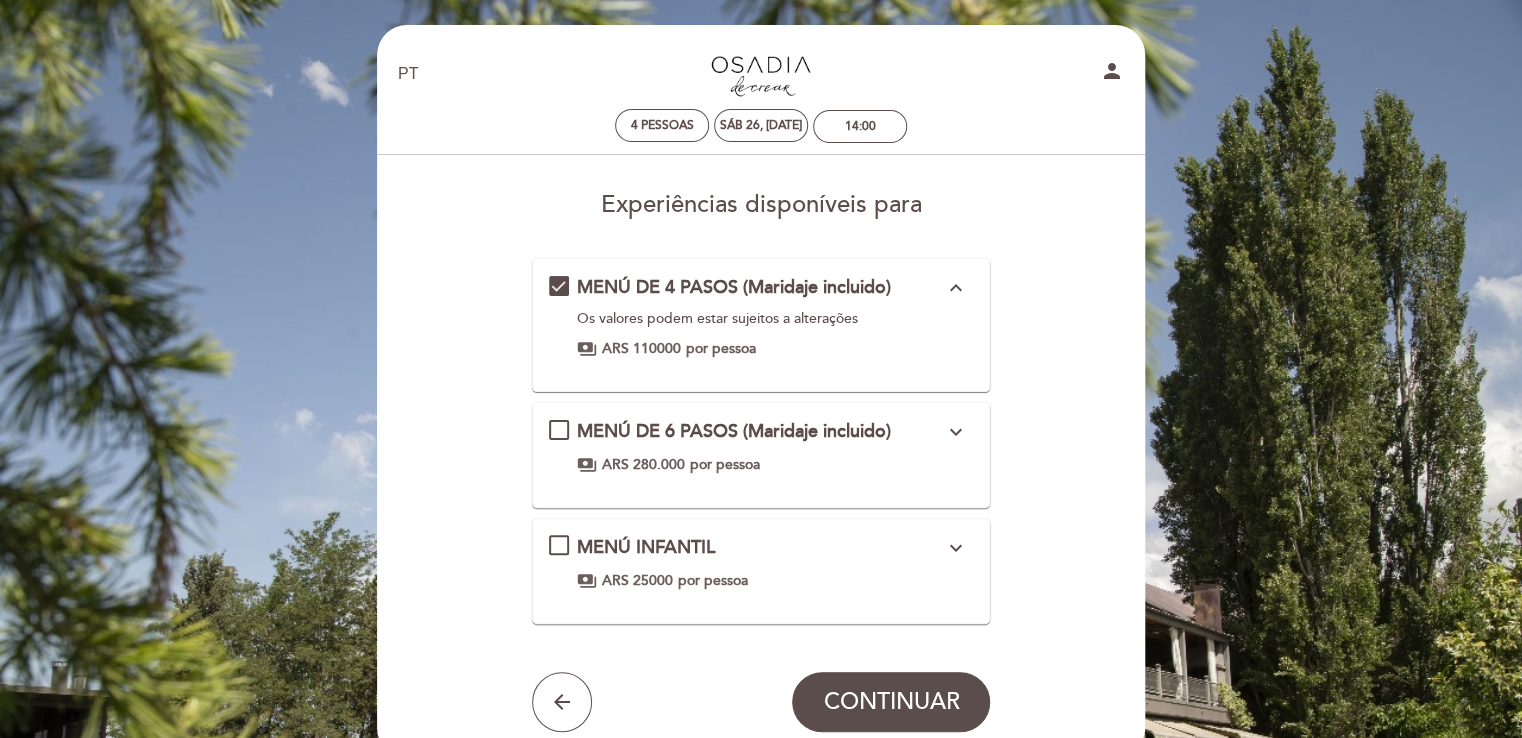 click on "MENÚ DE 4 PASOS (Maridaje incluido)
expand_less
Os valores podem estar sujeitos a alterações
payments
ARS 110000
por pessoa" at bounding box center [761, 317] 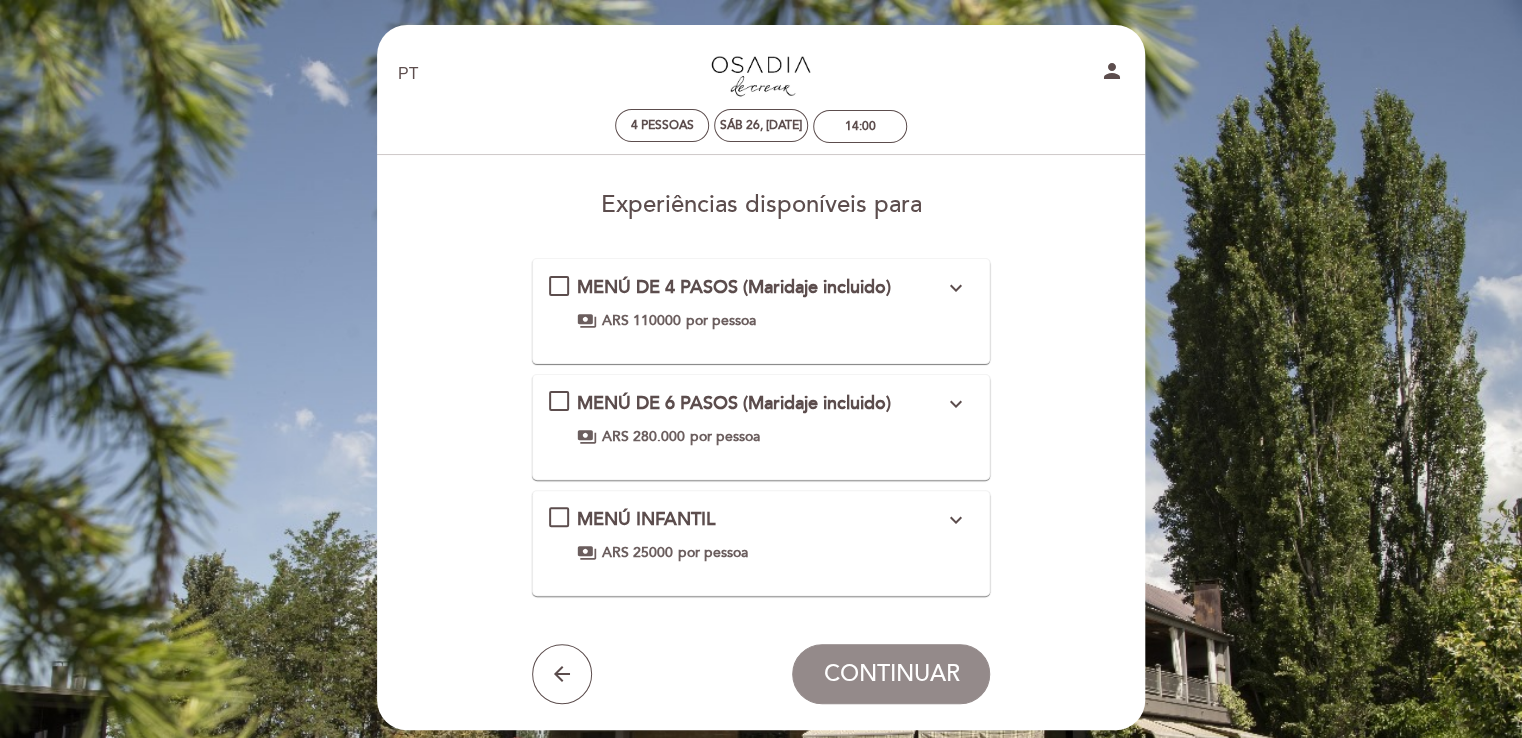 click on "MENÚ DE 4 PASOS (Maridaje incluido)
expand_more
Os valores podem estar sujeitos a alterações
payments
ARS 110000
por pessoa" at bounding box center [761, 303] 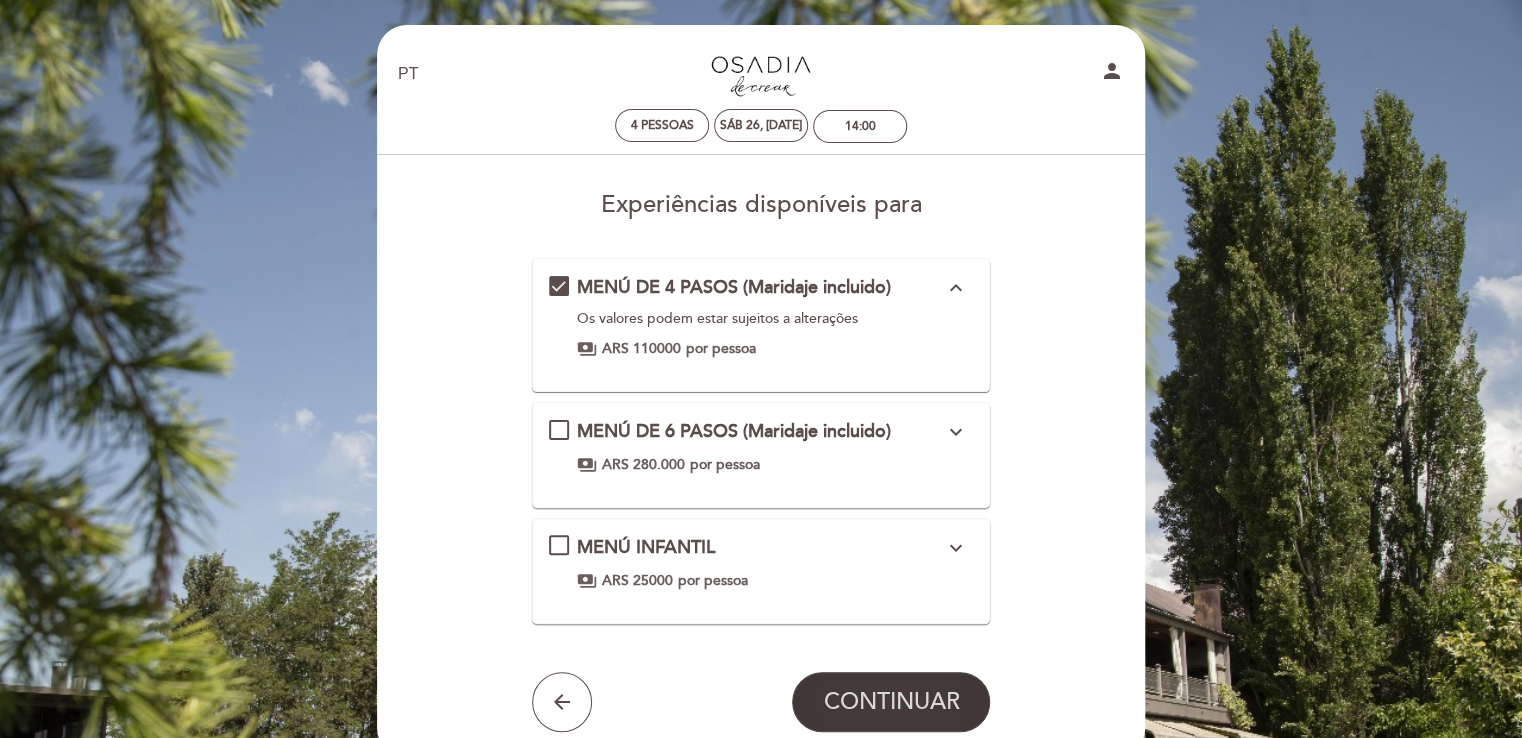 click on "CONTINUAR" at bounding box center [891, 702] 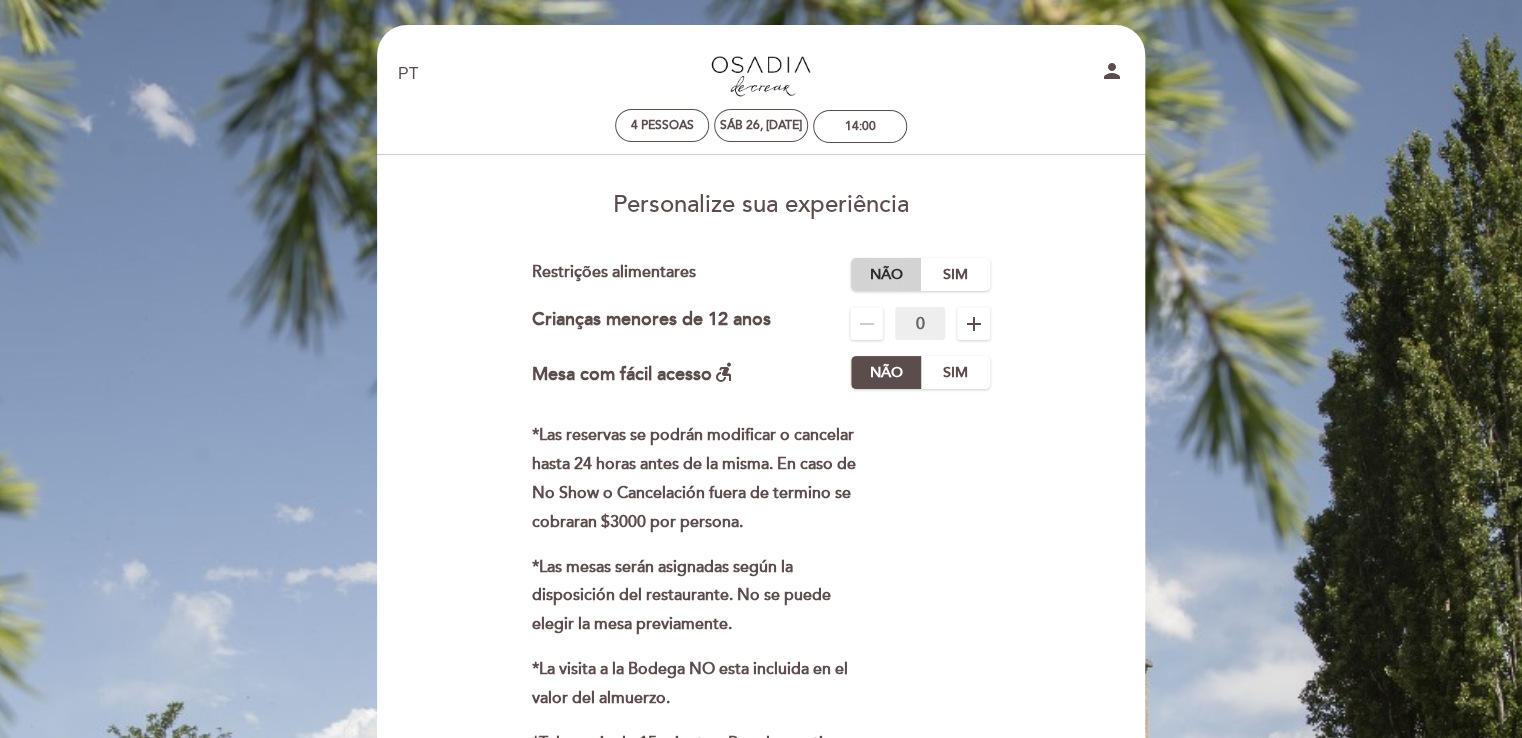 click on "Não" at bounding box center [886, 274] 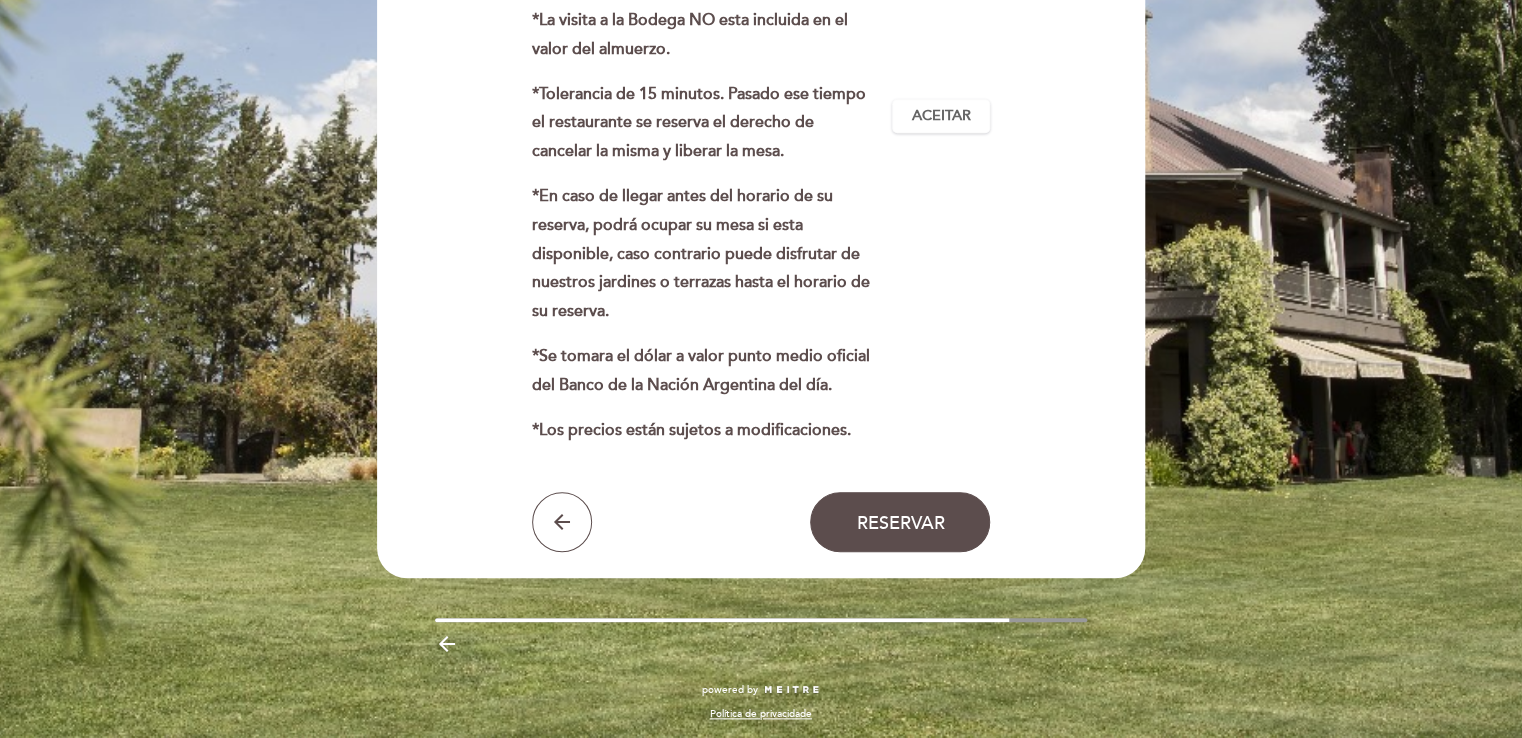 scroll, scrollTop: 652, scrollLeft: 0, axis: vertical 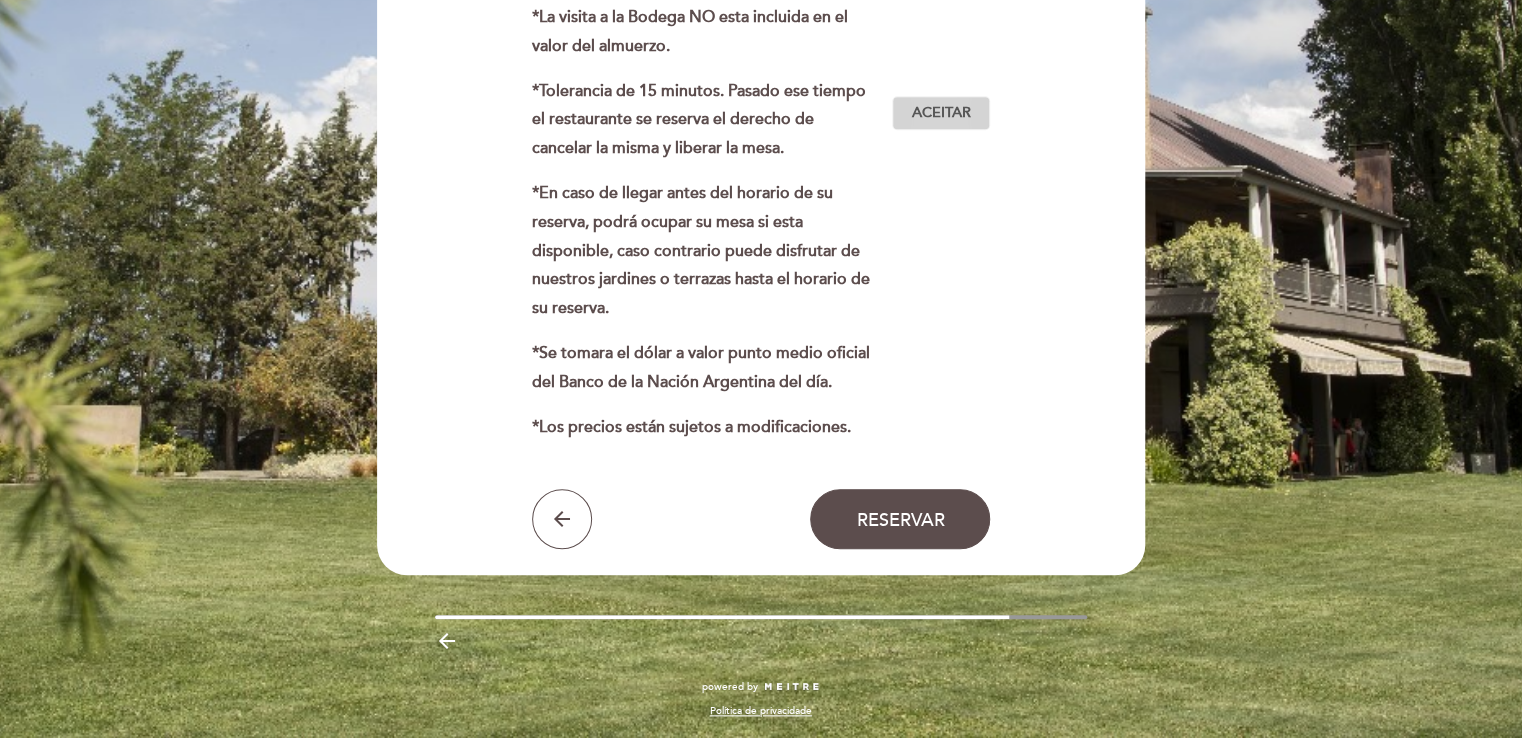 click on "Aceitar" at bounding box center [941, 113] 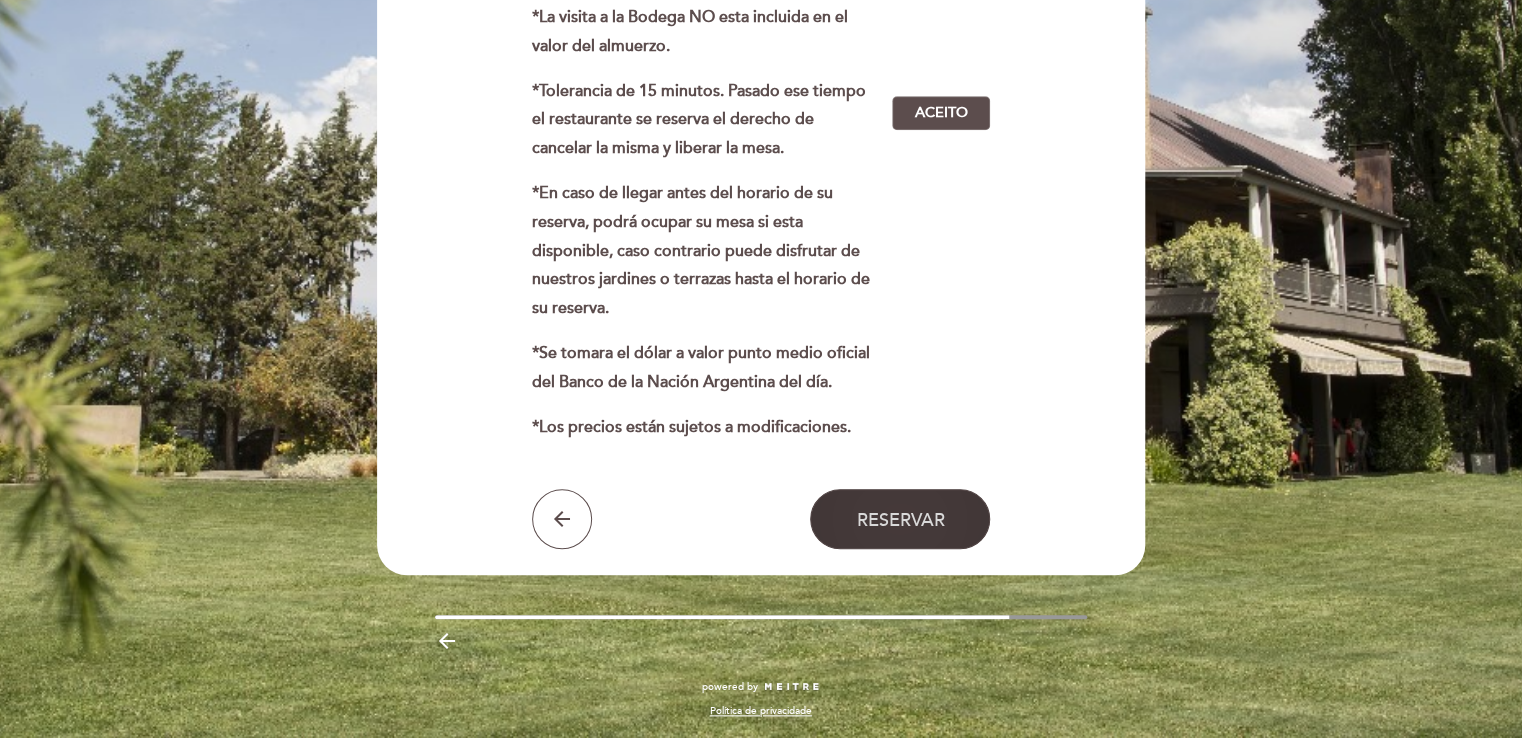 click on "Reservar" at bounding box center [900, 519] 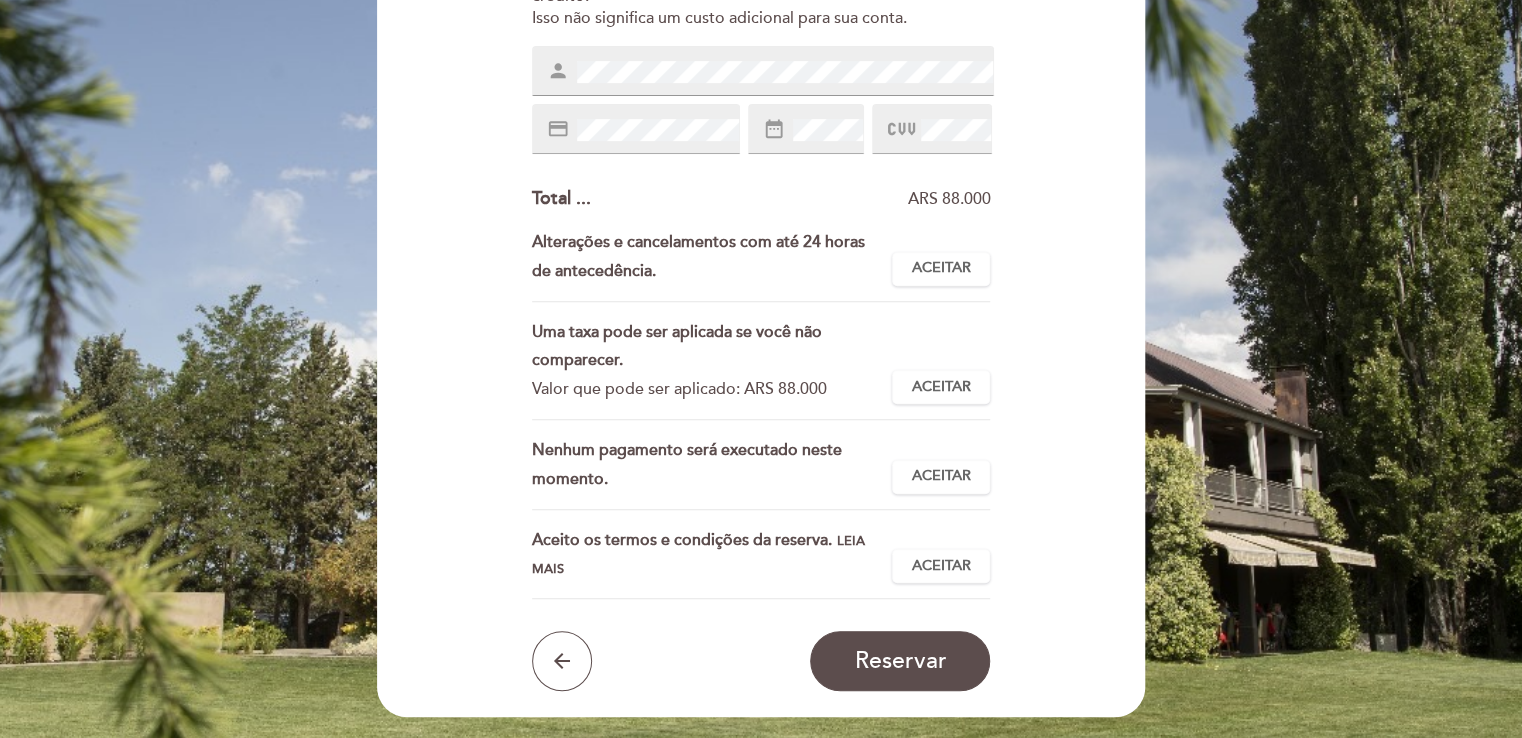 scroll, scrollTop: 360, scrollLeft: 0, axis: vertical 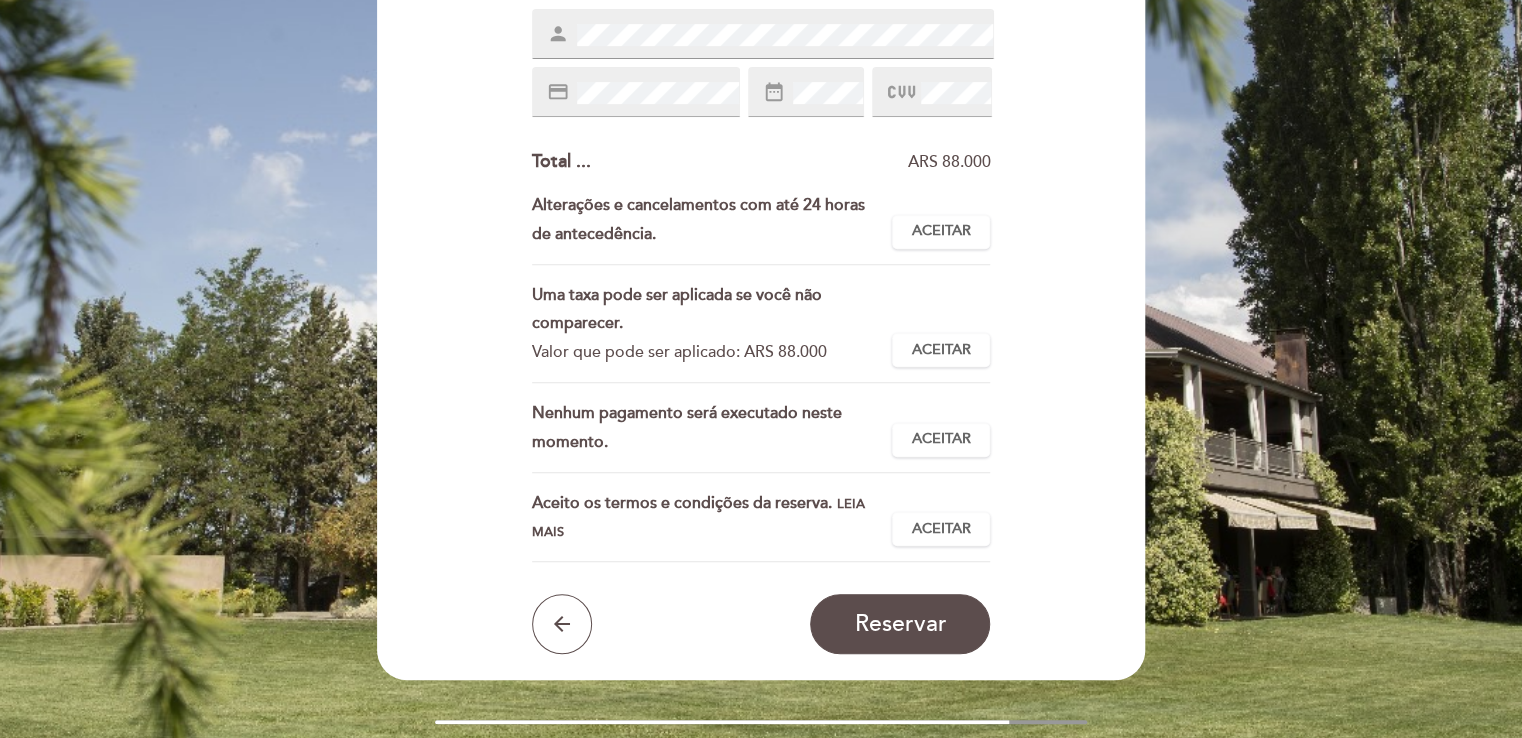 click on "EN
ES
PT
Restaurante Osadía de Crear
person
4 pessoas
Sáb
26,
jul
14:00
Bem vindo
Bem vindo," at bounding box center (761, 242) 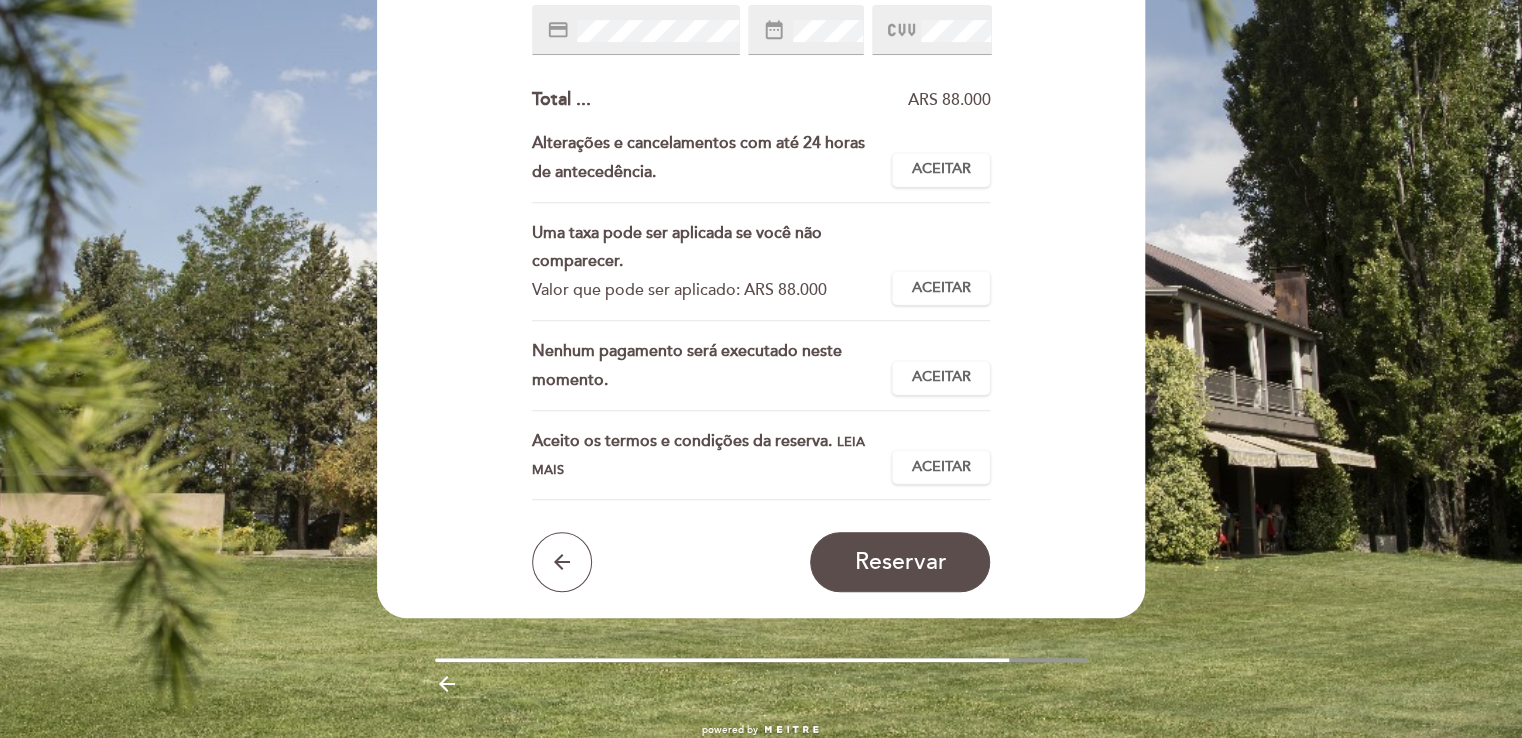 scroll, scrollTop: 464, scrollLeft: 0, axis: vertical 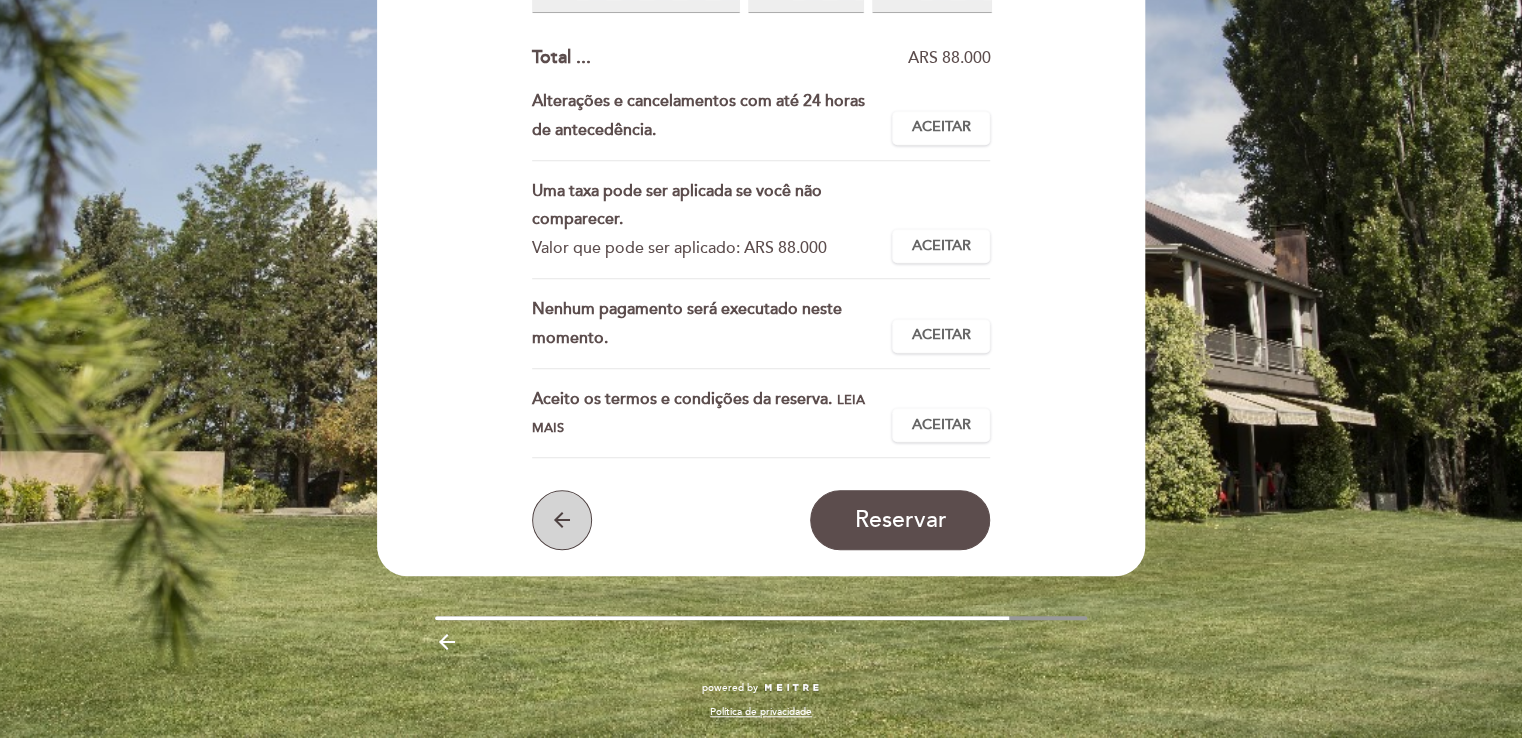 click on "arrow_back" at bounding box center [562, 520] 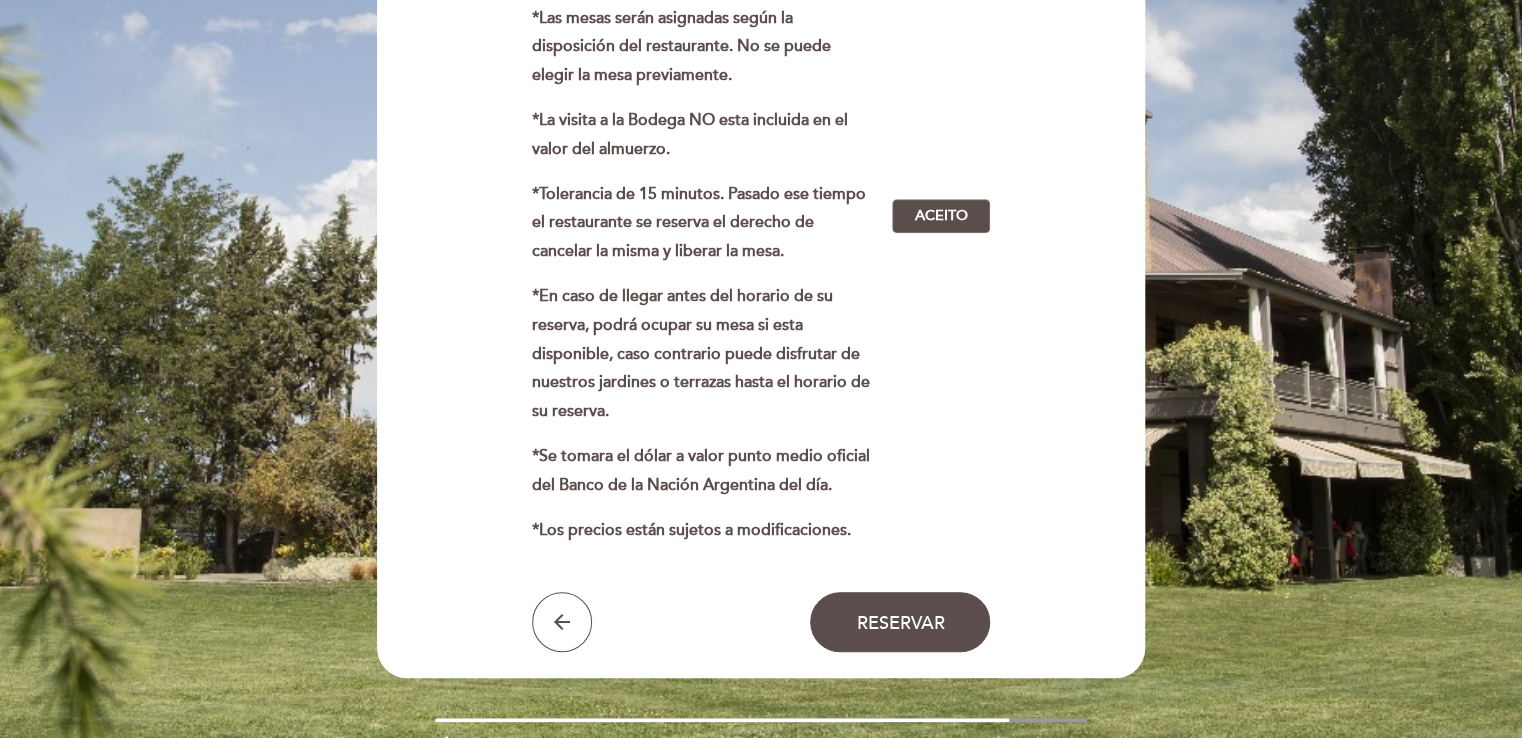 scroll, scrollTop: 560, scrollLeft: 0, axis: vertical 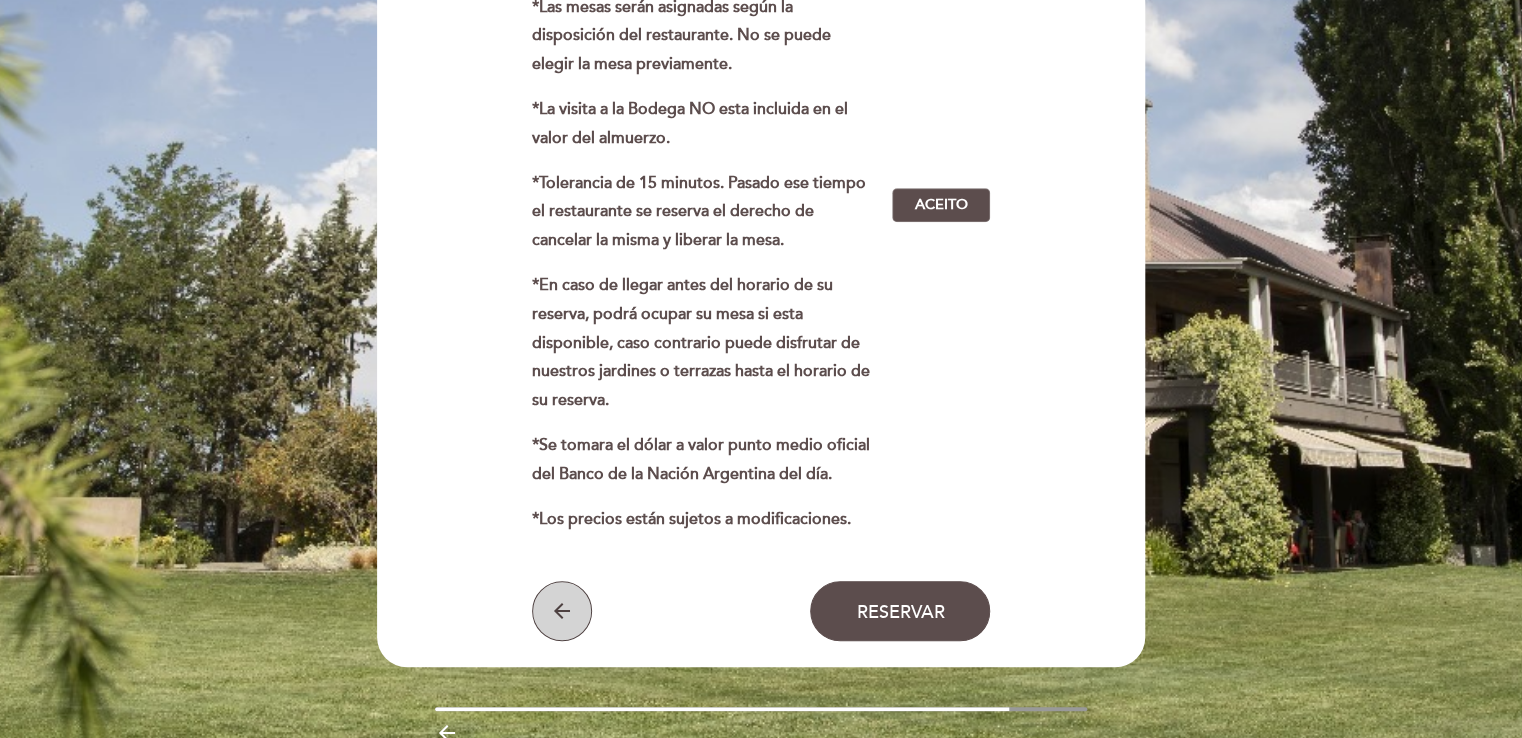 click on "arrow_back" at bounding box center [562, 611] 